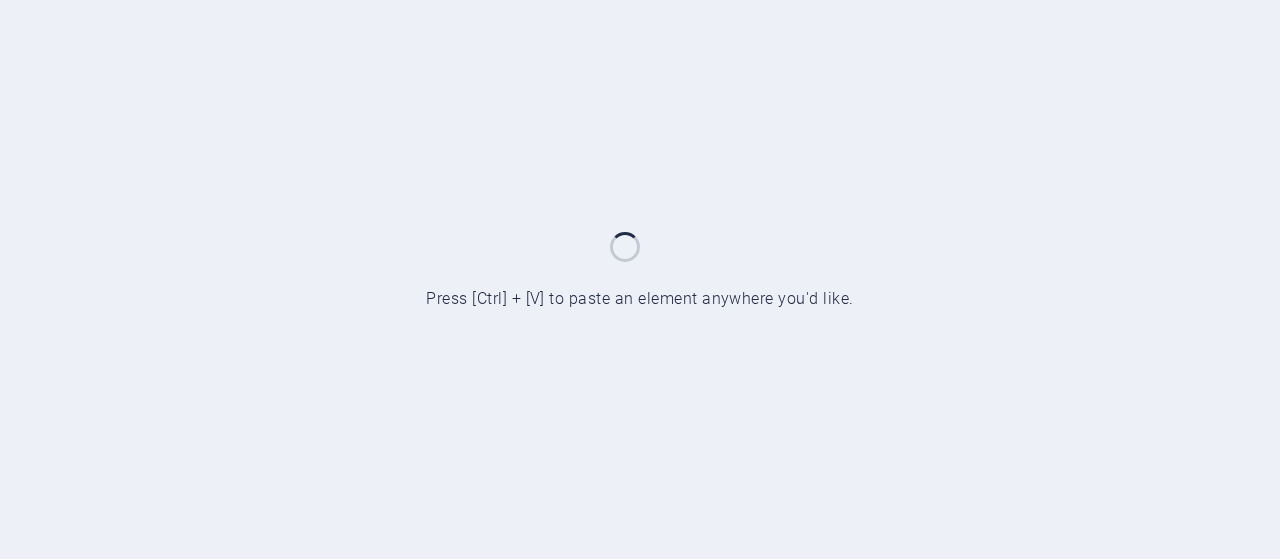 scroll, scrollTop: 0, scrollLeft: 0, axis: both 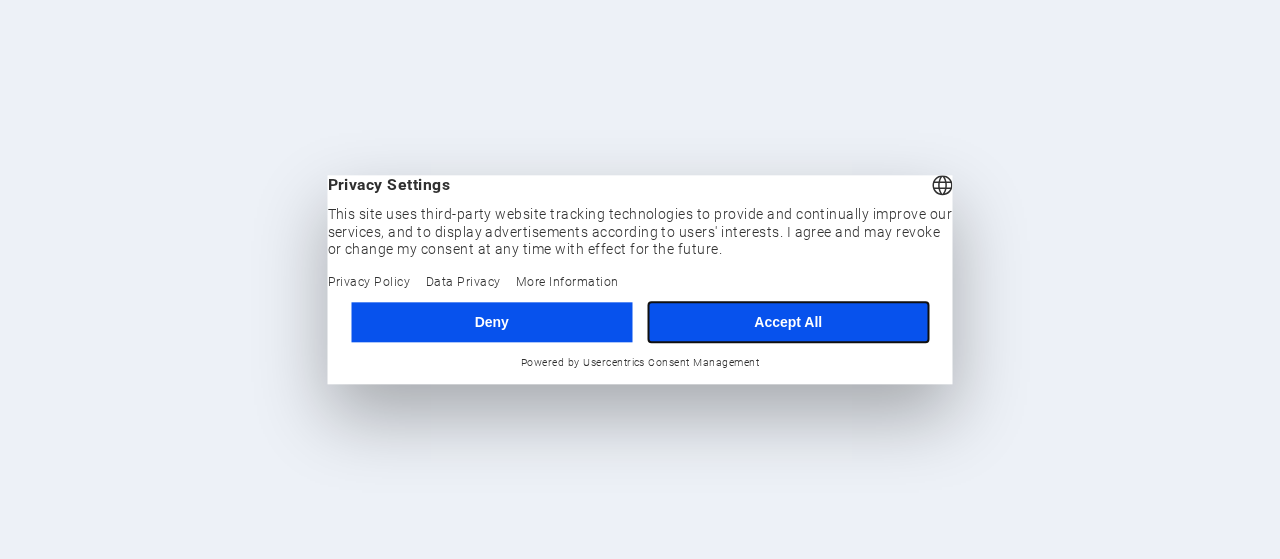 click on "Accept All" at bounding box center (788, 322) 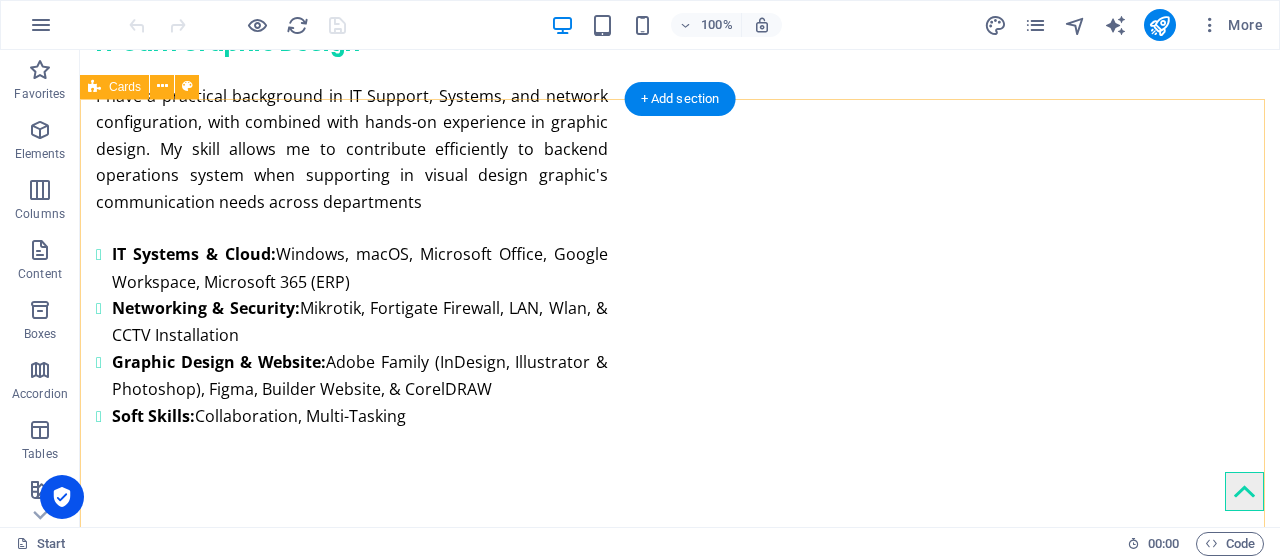scroll, scrollTop: 1829, scrollLeft: 0, axis: vertical 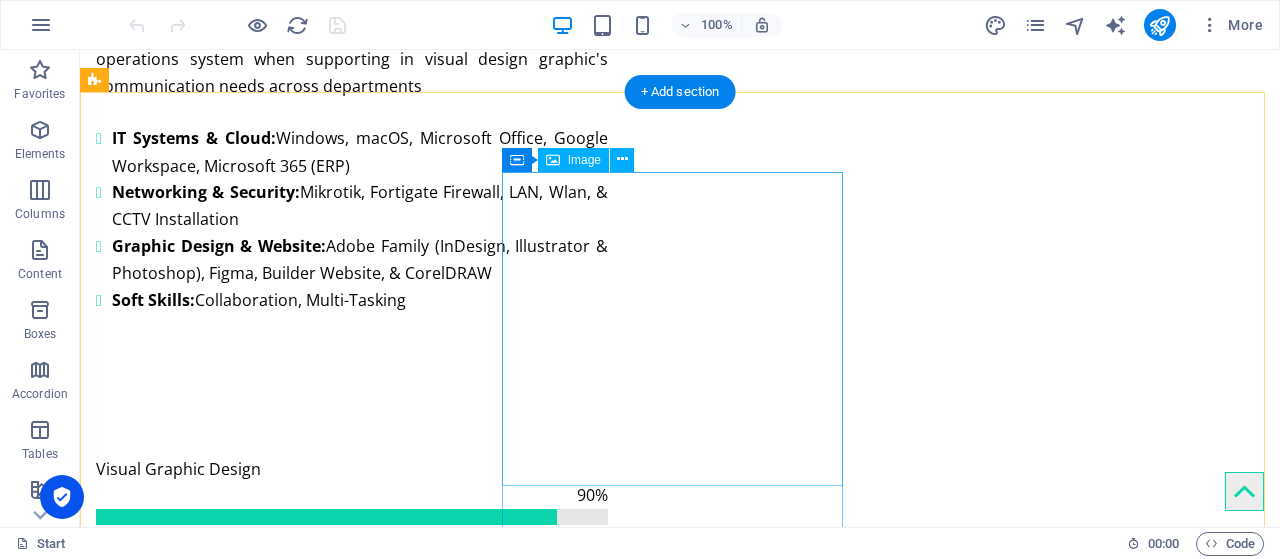 click at bounding box center (266, 2213) 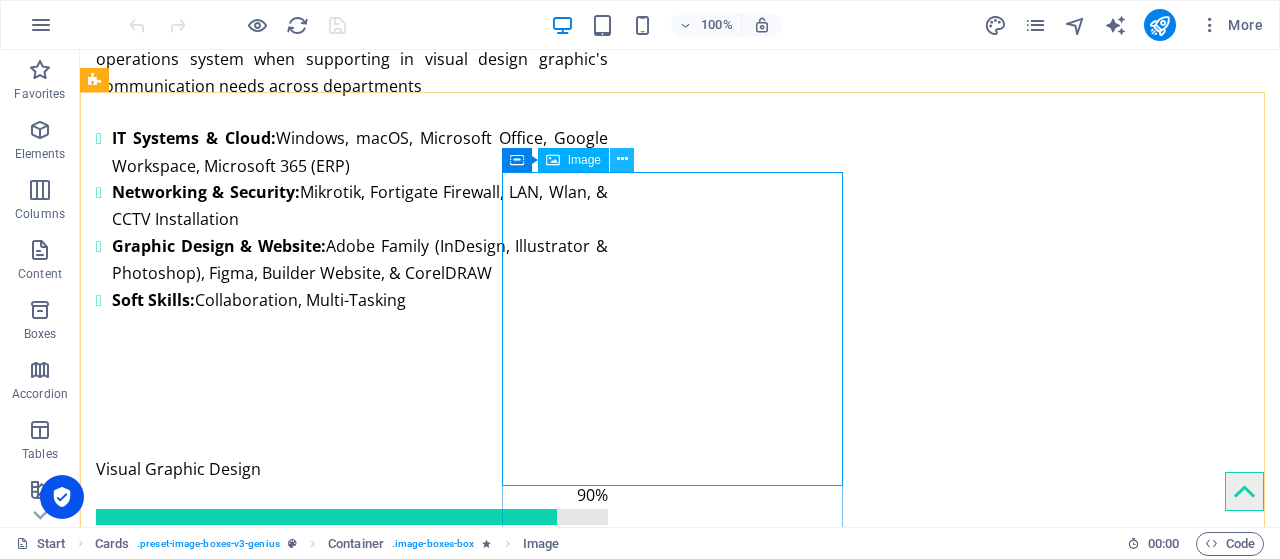 click at bounding box center [622, 159] 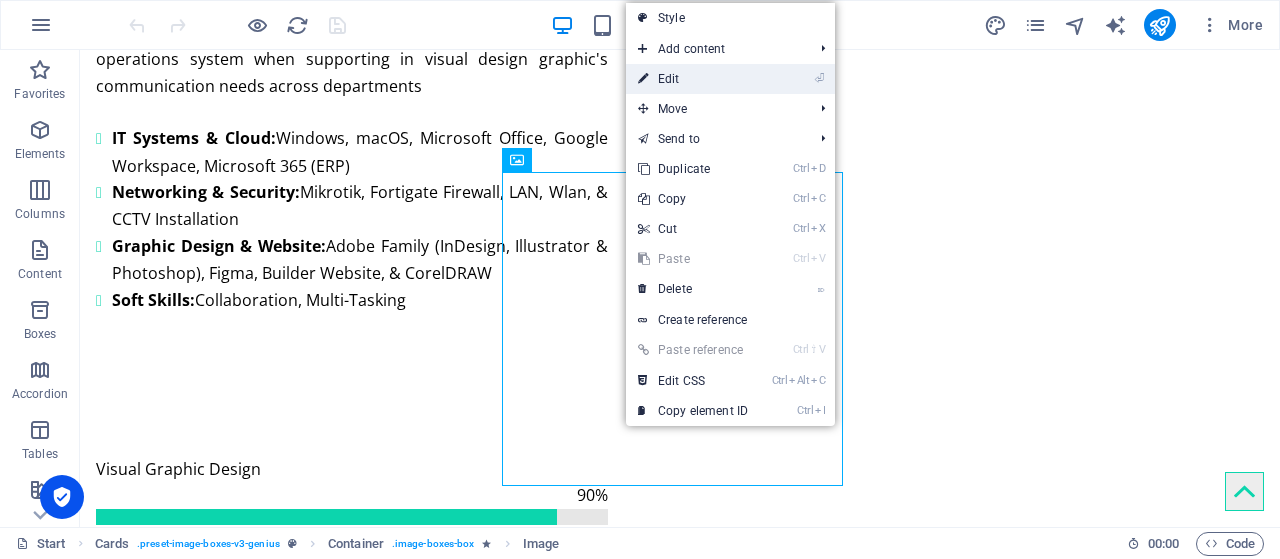click on "⏎  Edit" at bounding box center [693, 79] 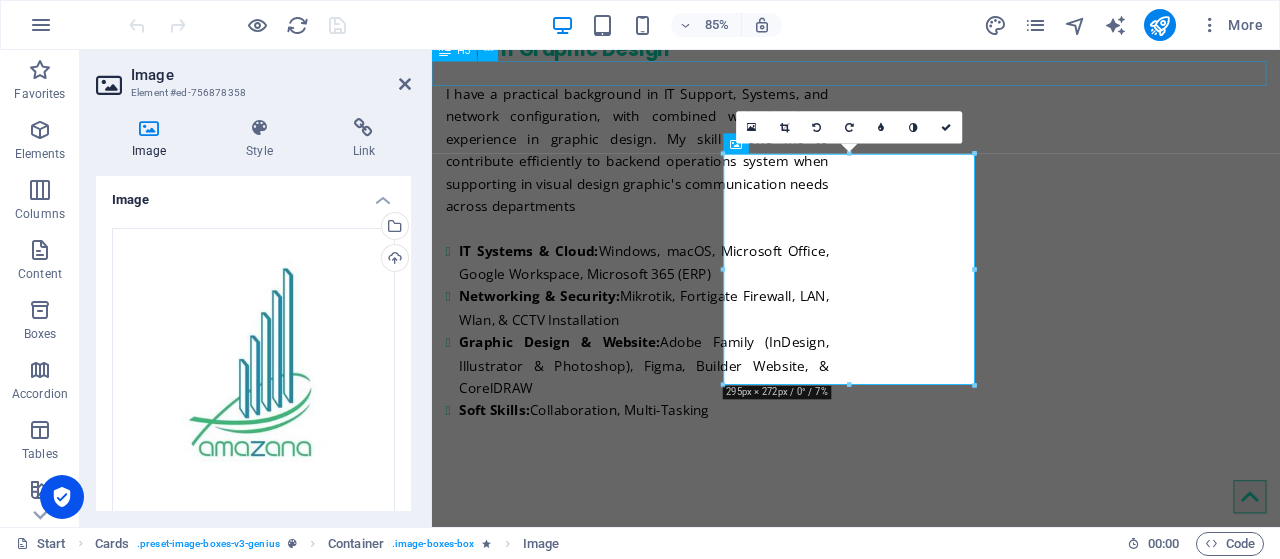 scroll, scrollTop: 1885, scrollLeft: 0, axis: vertical 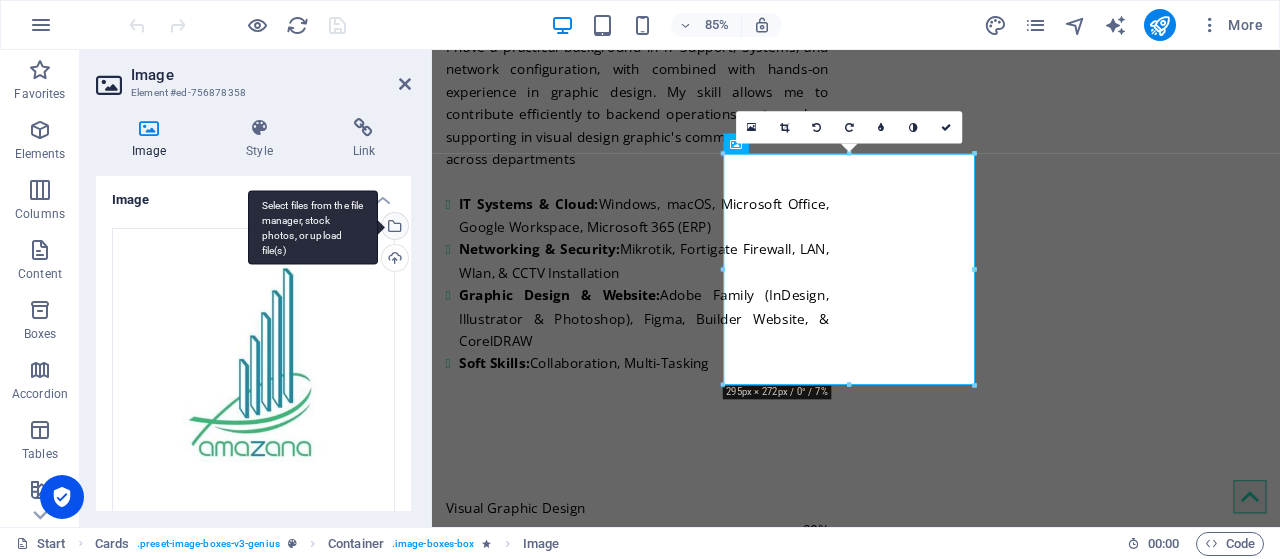 click on "Select files from the file manager, stock photos, or upload file(s)" at bounding box center (393, 228) 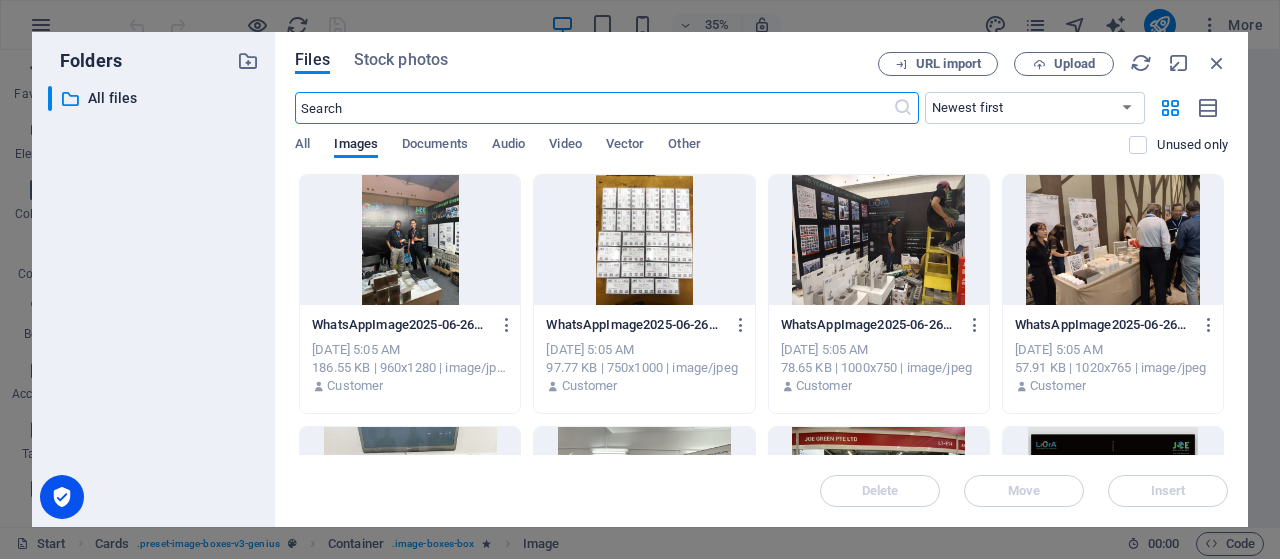 scroll, scrollTop: 2335, scrollLeft: 0, axis: vertical 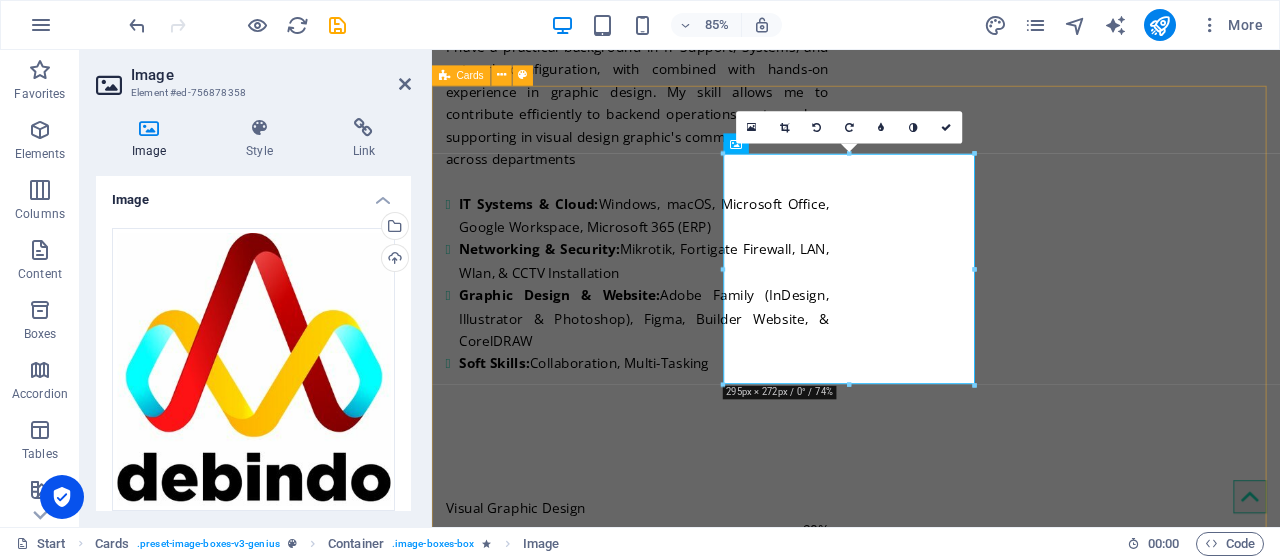 drag, startPoint x: 489, startPoint y: 112, endPoint x: 900, endPoint y: 155, distance: 413.24326 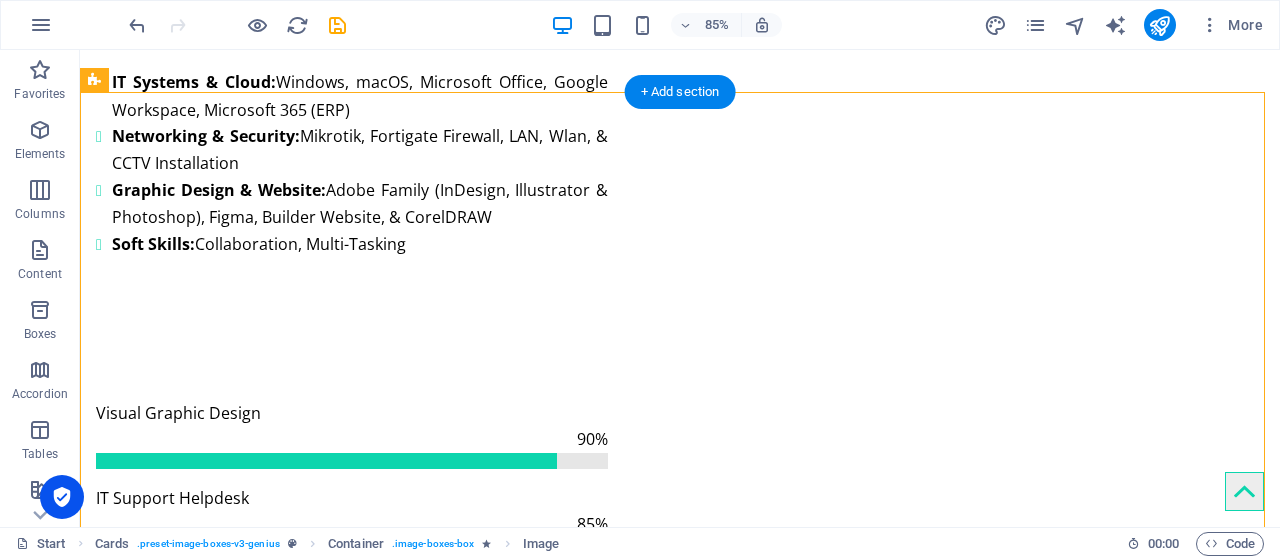 scroll, scrollTop: 1829, scrollLeft: 0, axis: vertical 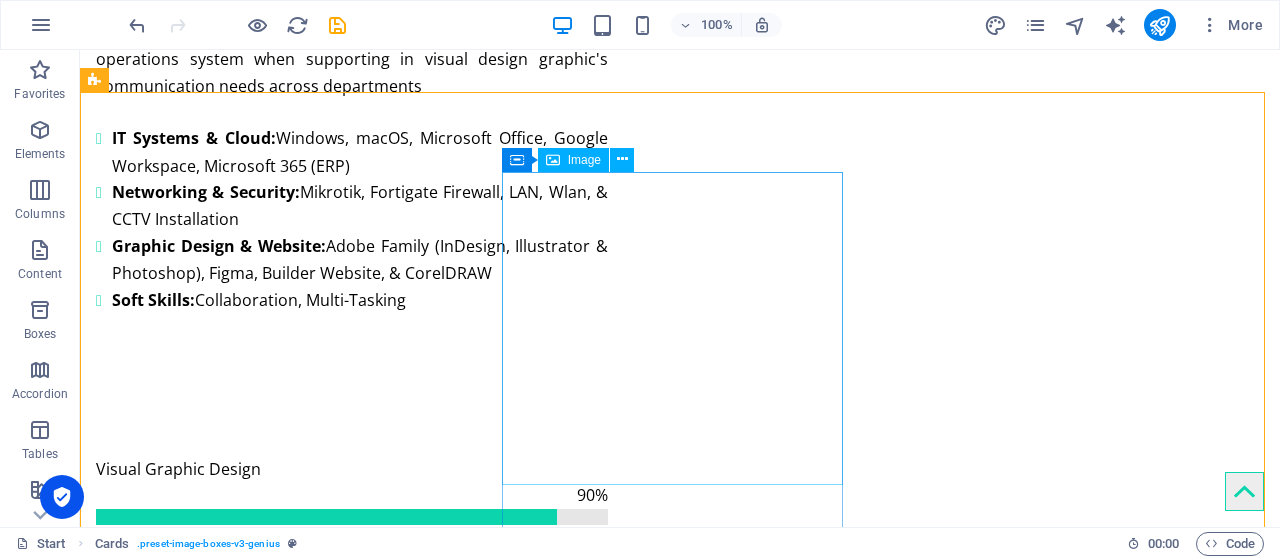 click on "Image" at bounding box center (584, 160) 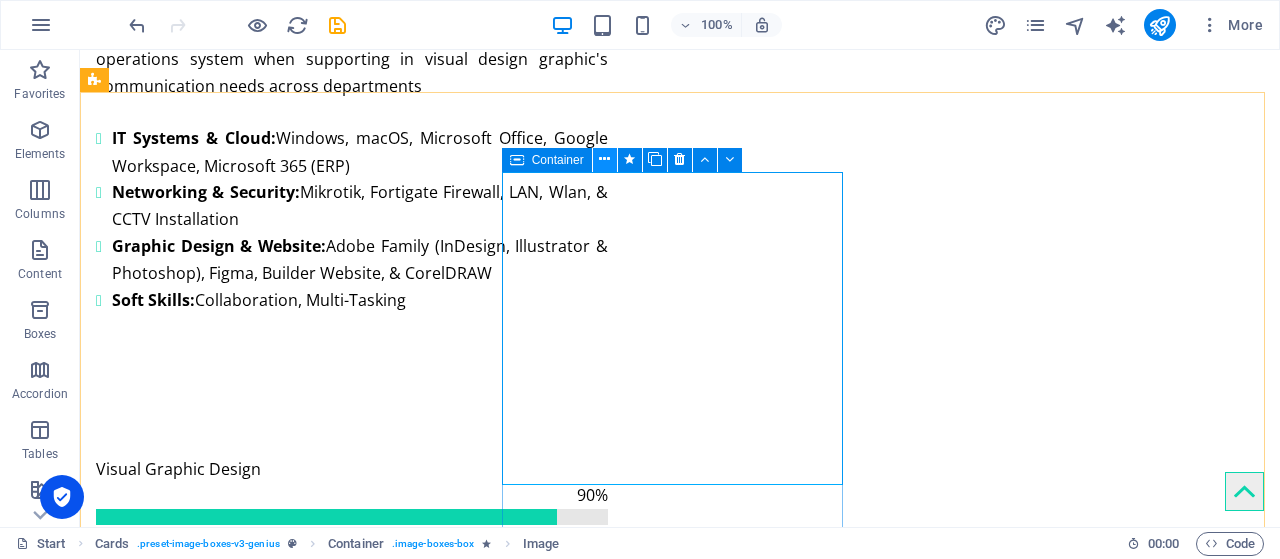 click at bounding box center (604, 159) 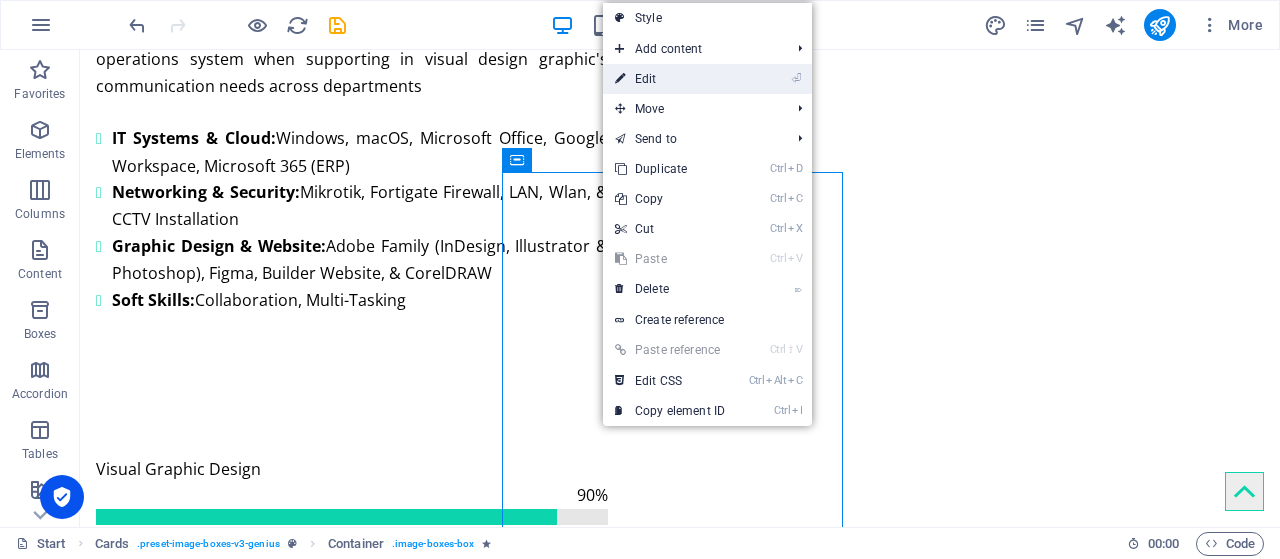 click on "⏎  Edit" at bounding box center (670, 79) 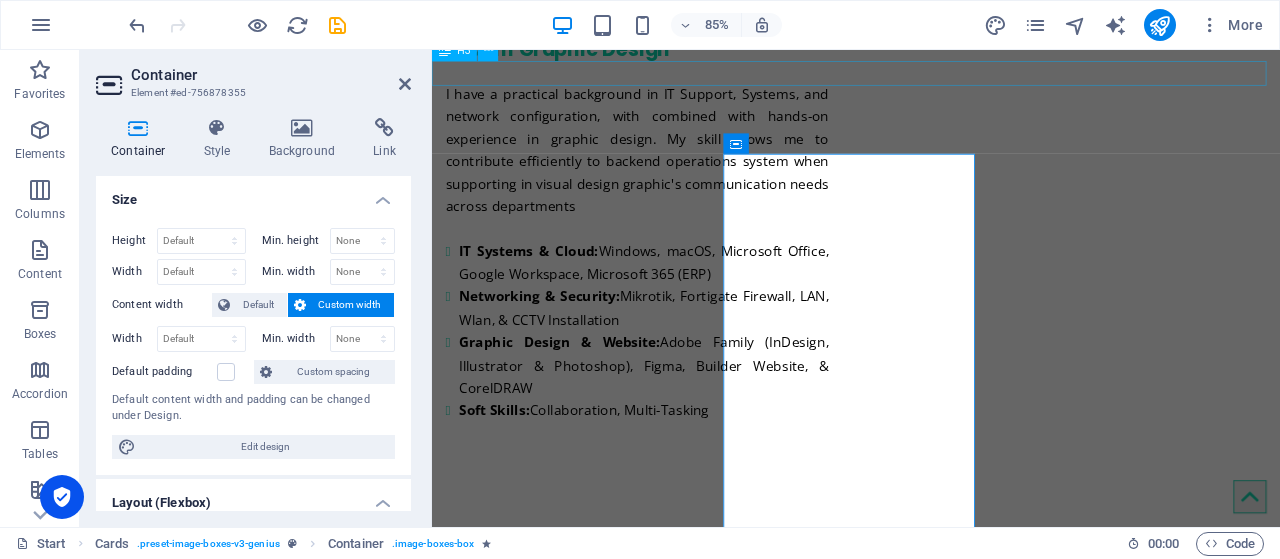 scroll, scrollTop: 1885, scrollLeft: 0, axis: vertical 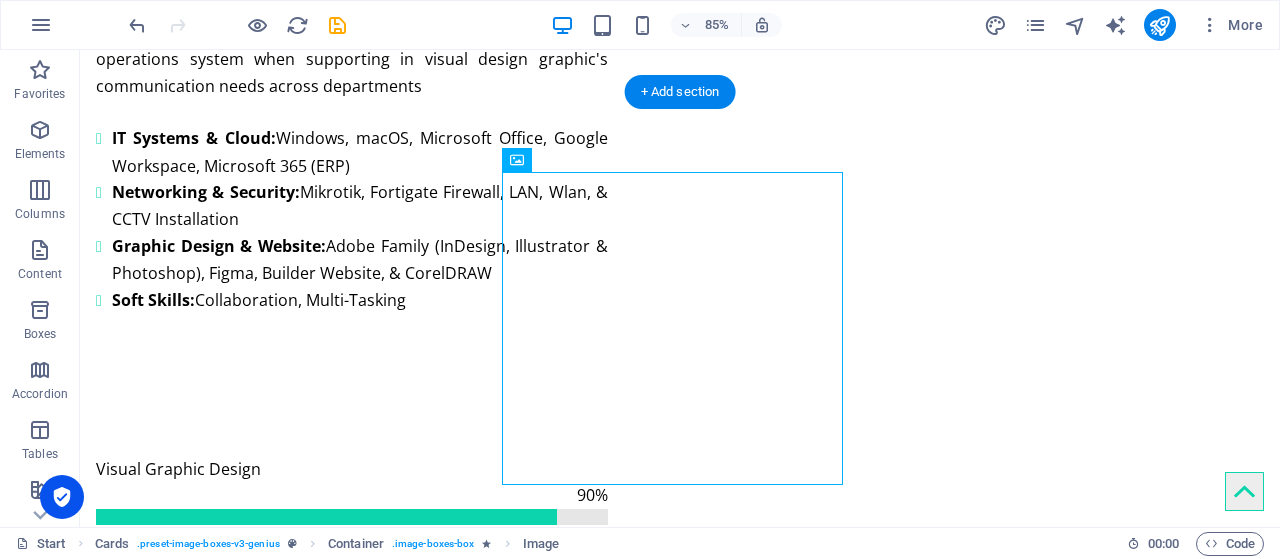 click on "J0E Green Pte Ltd [PERSON_NAME] is revolutionizing the construction industry by using recycled waste materials to achieve superior quality. Amazana Gratia Pte Ltd [PERSON_NAME] specializes in the wholesale distribution of hardware equipment for both residential and commercial clients. [GEOGRAPHIC_DATA] is a cozy accommodation conveniently situated near [GEOGRAPHIC_DATA] and key attractions in [GEOGRAPHIC_DATA], [GEOGRAPHIC_DATA]." at bounding box center [680, 2336] 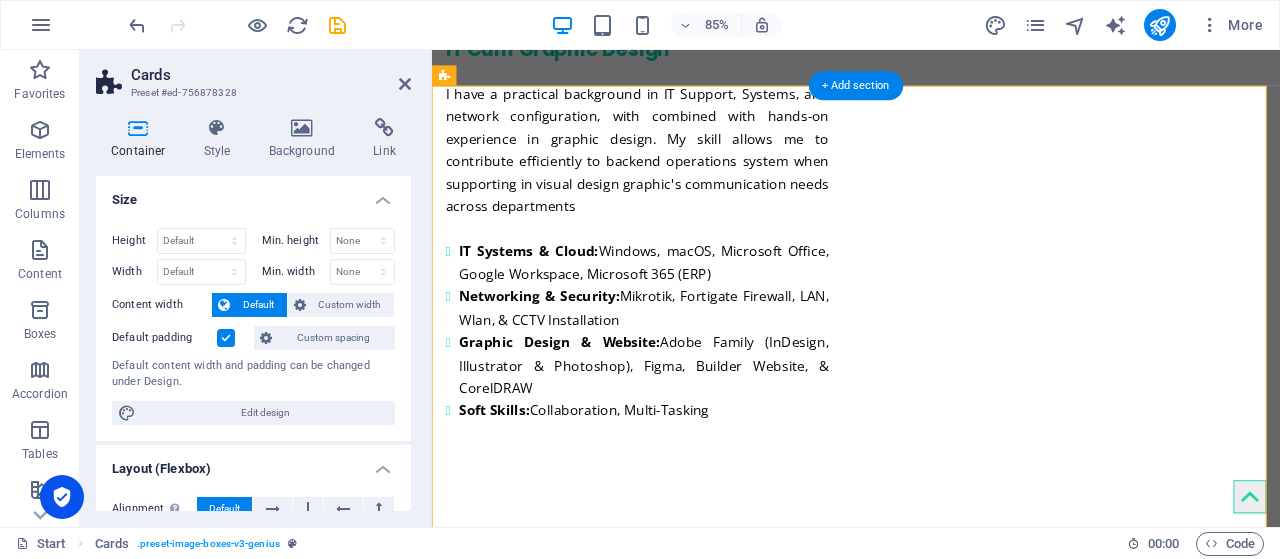 scroll, scrollTop: 1885, scrollLeft: 0, axis: vertical 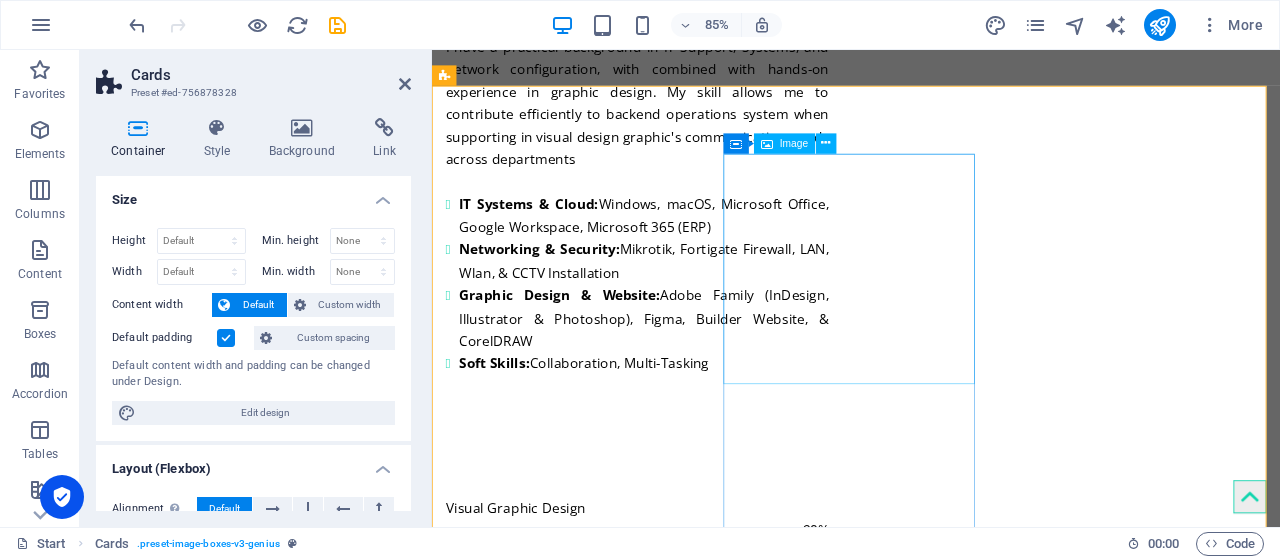 click on "Image" at bounding box center (794, 143) 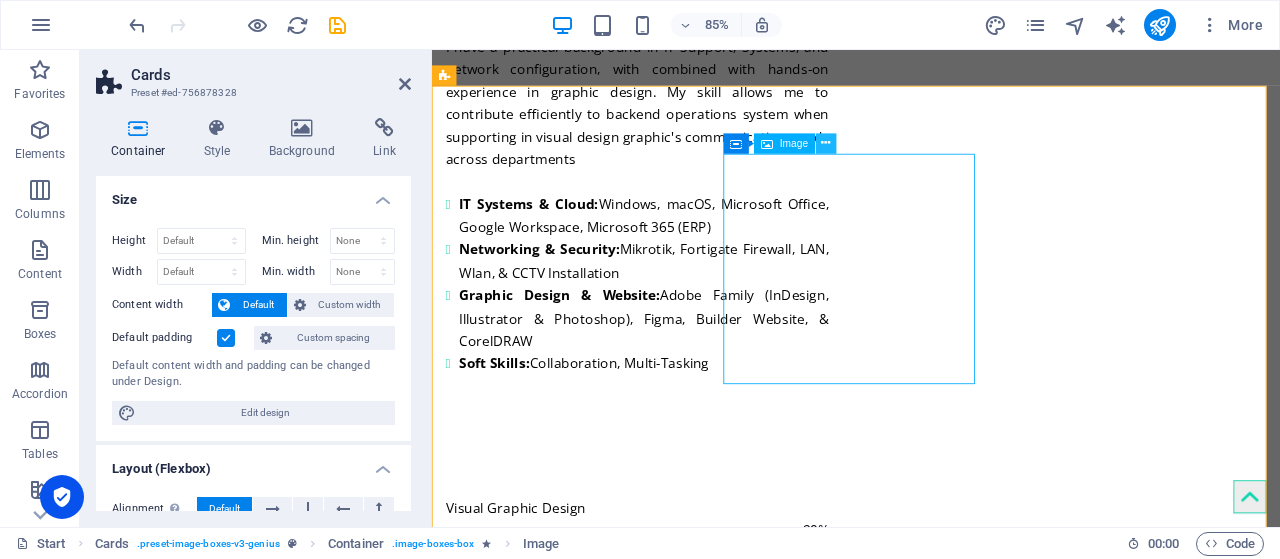 click at bounding box center [825, 143] 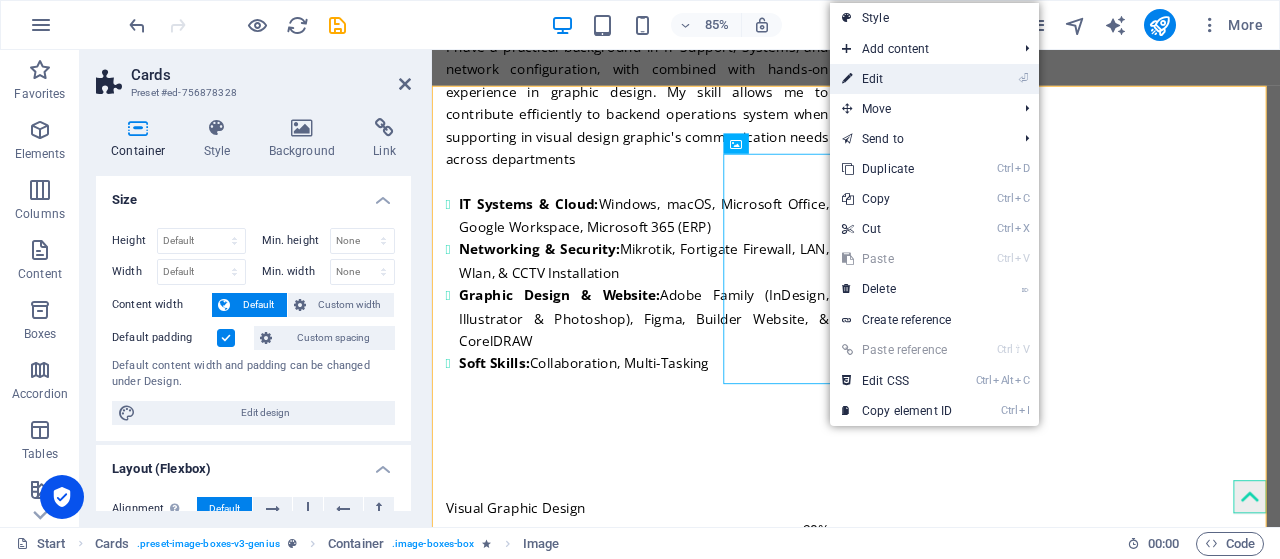 click on "⏎  Edit" at bounding box center (897, 79) 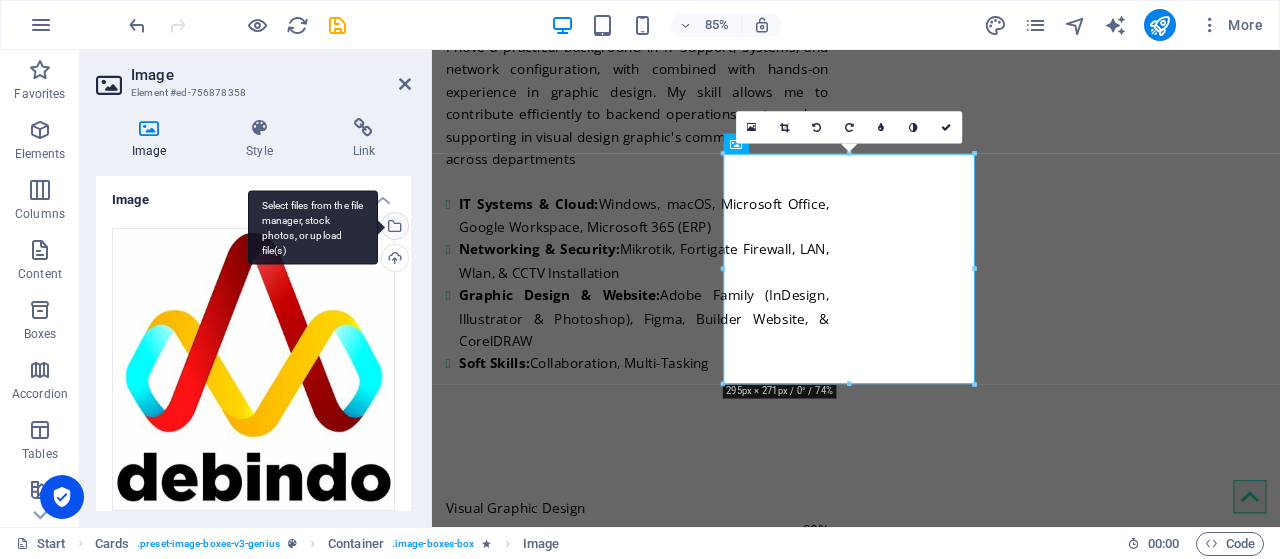 click on "Select files from the file manager, stock photos, or upload file(s)" at bounding box center (393, 228) 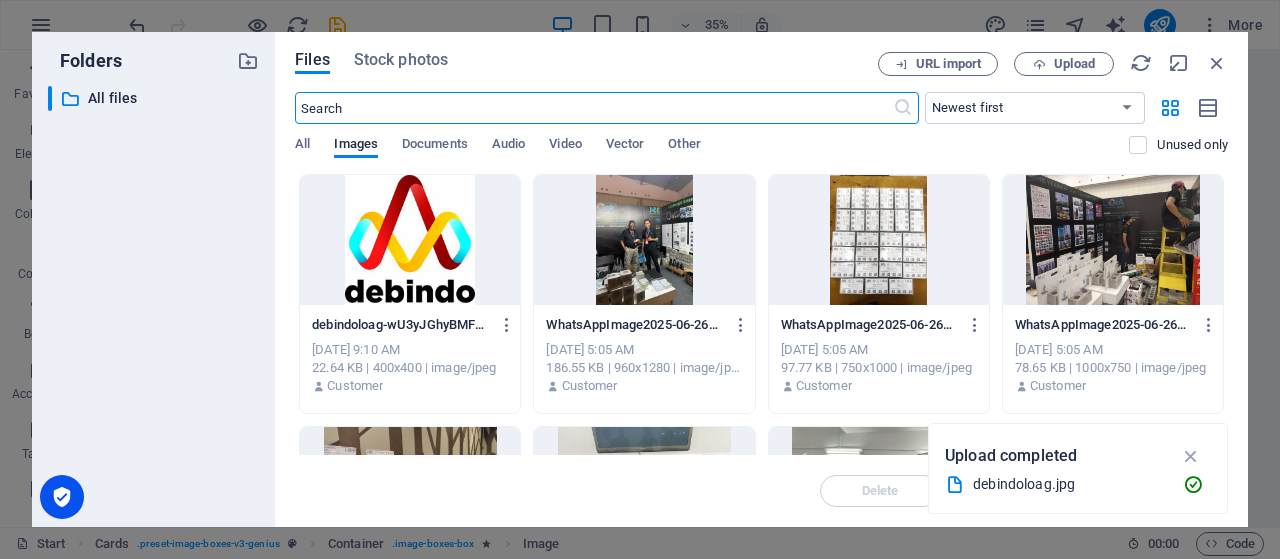 scroll, scrollTop: 2335, scrollLeft: 0, axis: vertical 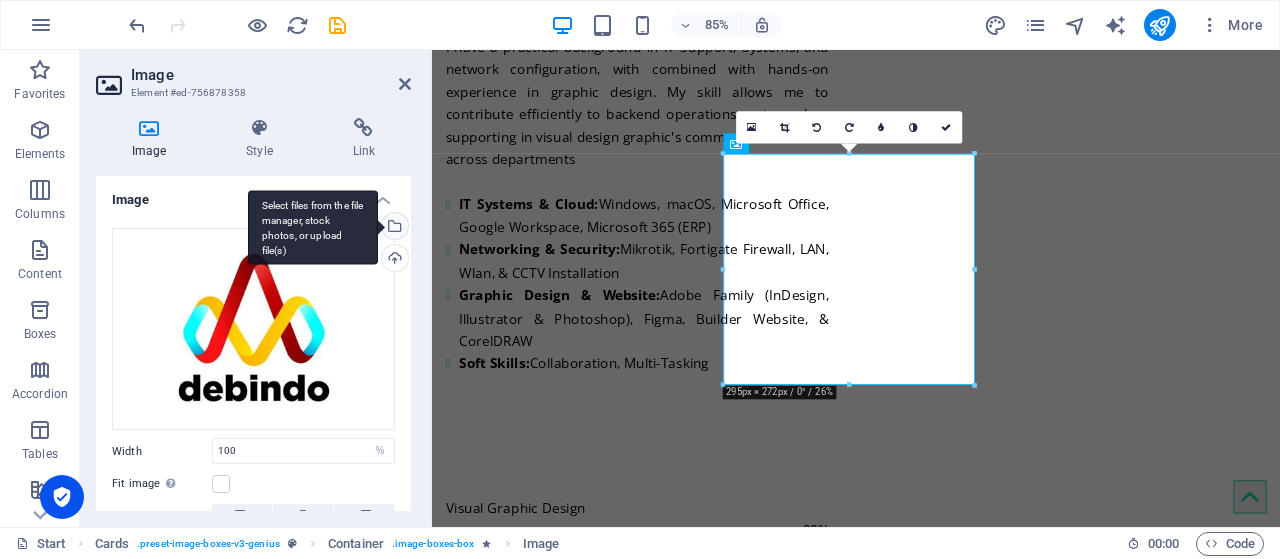 click on "Select files from the file manager, stock photos, or upload file(s)" at bounding box center [393, 228] 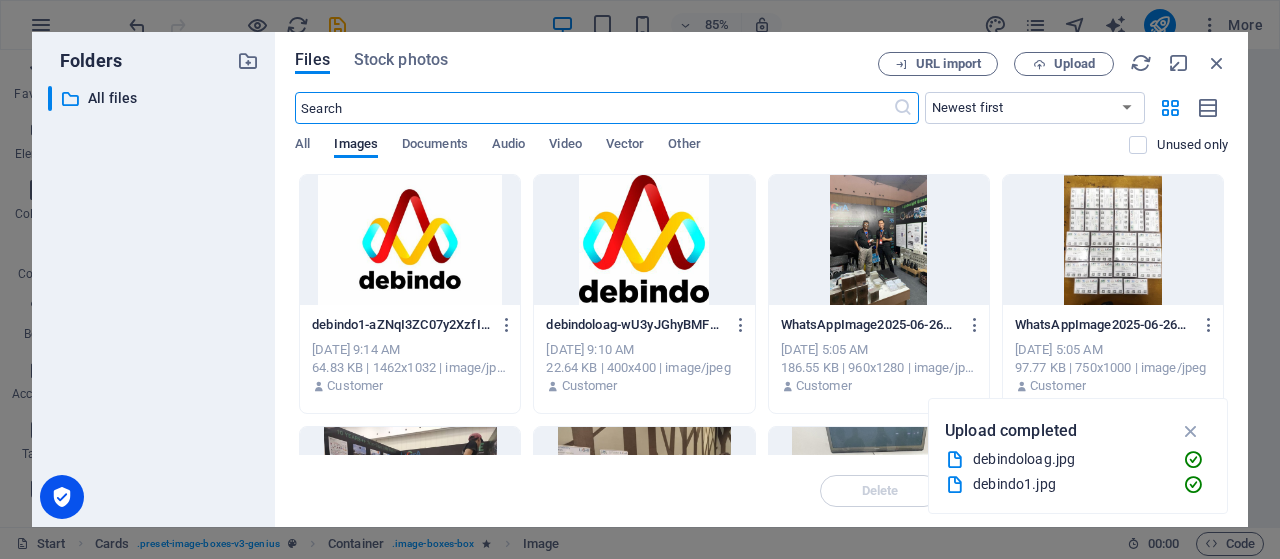 scroll, scrollTop: 2335, scrollLeft: 0, axis: vertical 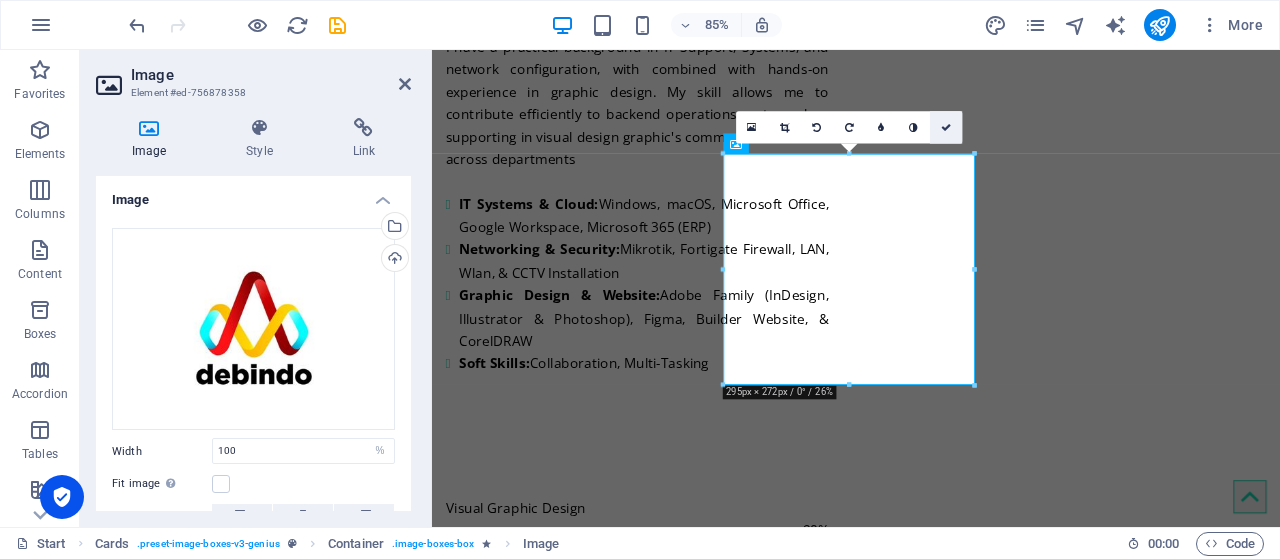 click at bounding box center [946, 127] 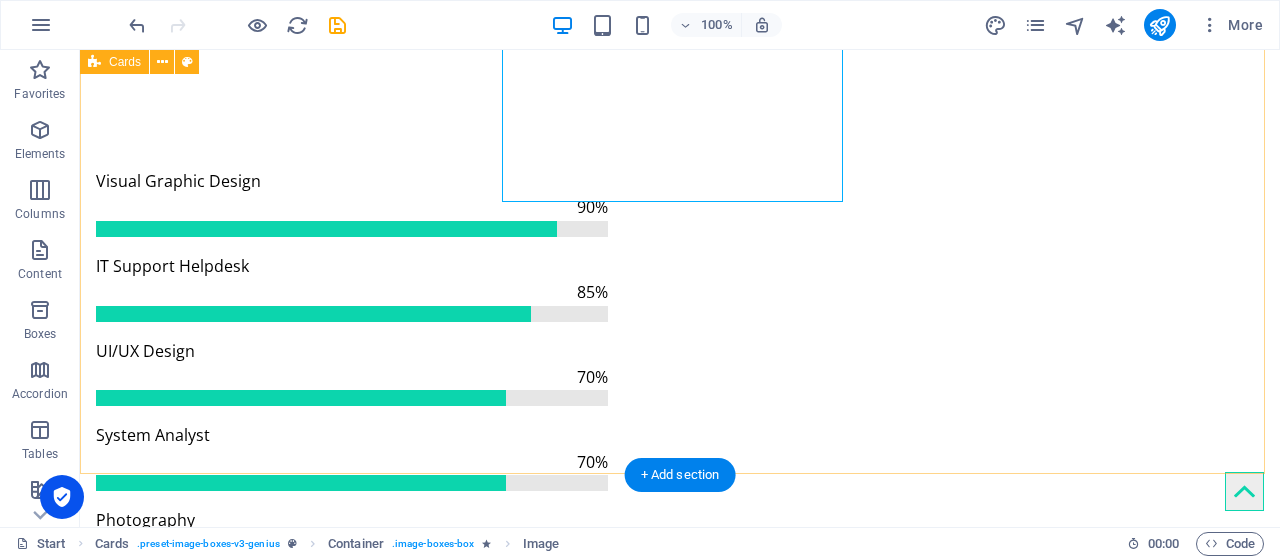 scroll, scrollTop: 2119, scrollLeft: 0, axis: vertical 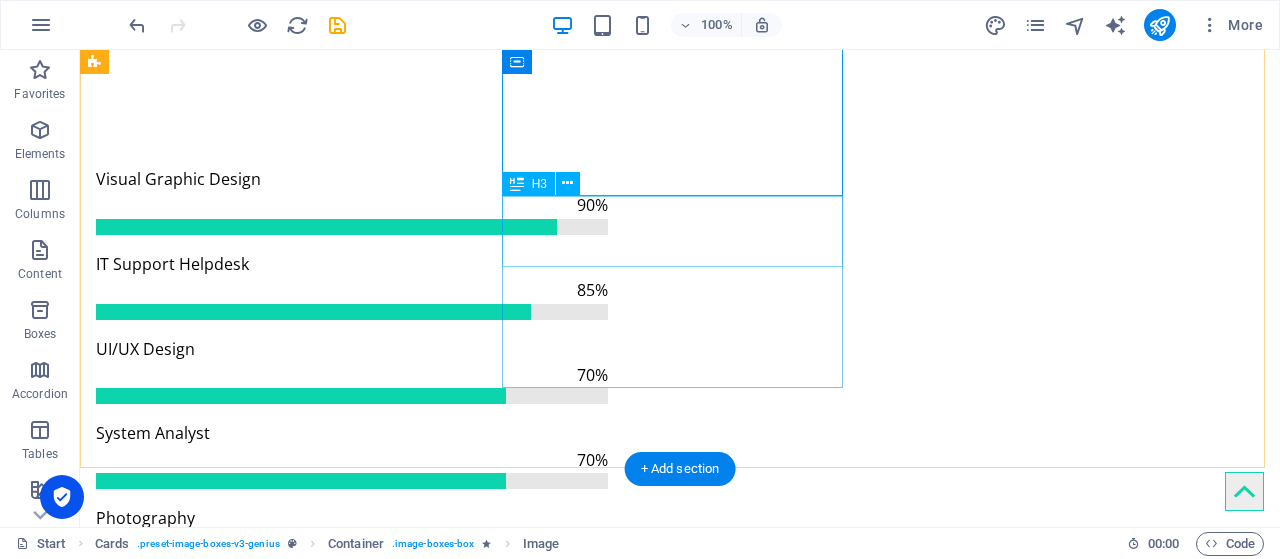 click on "[PERSON_NAME] Pte Ltd" at bounding box center (266, 2130) 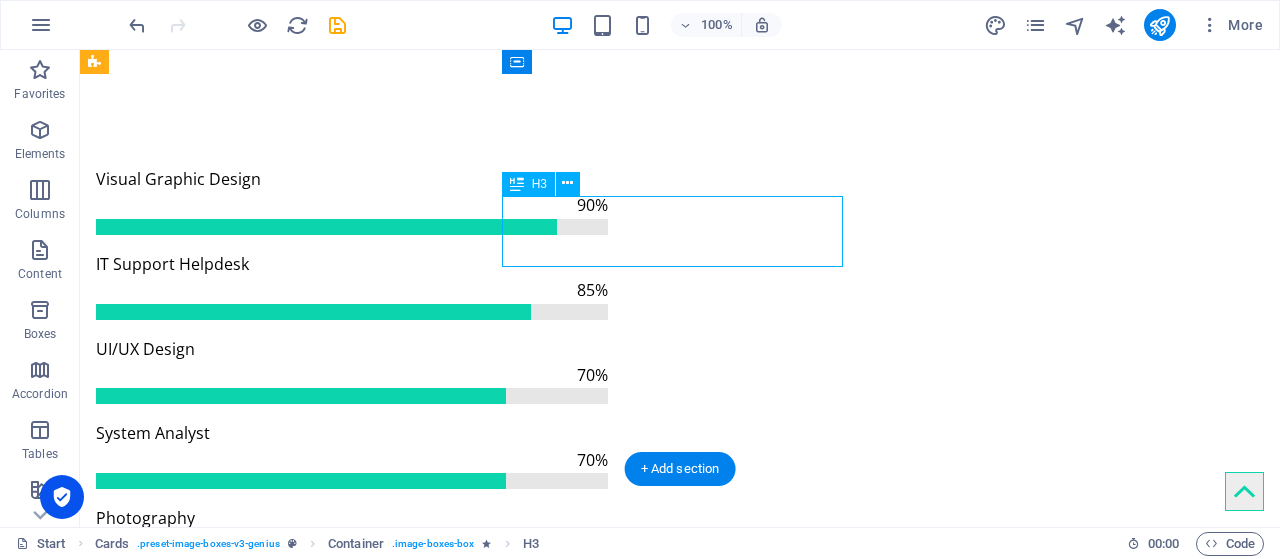 click on "[PERSON_NAME] Pte Ltd" at bounding box center (266, 2130) 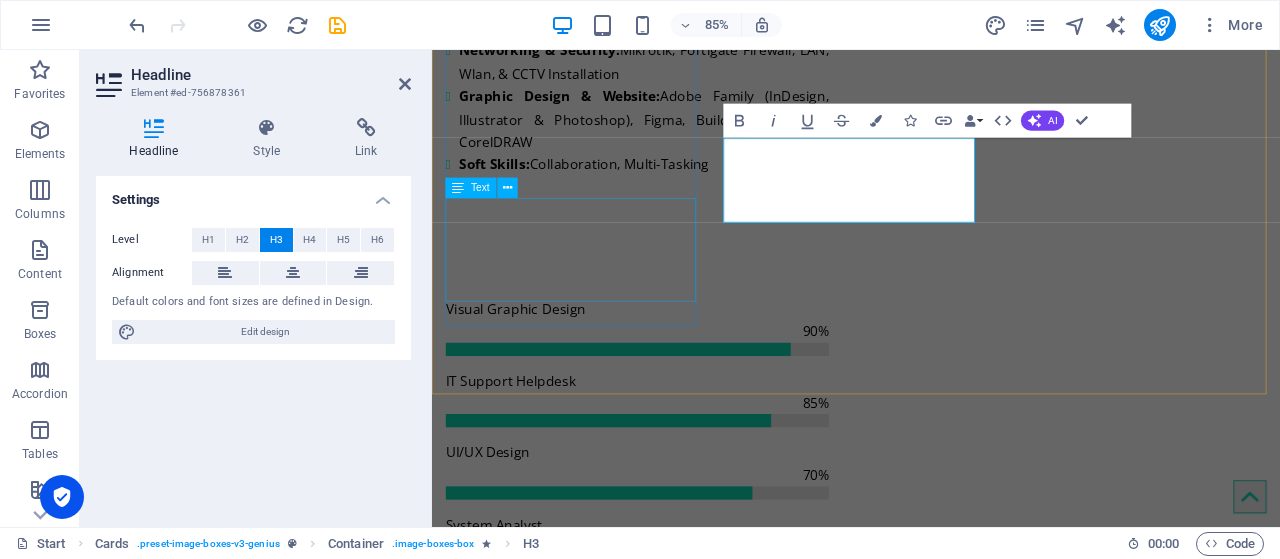 scroll, scrollTop: 2176, scrollLeft: 0, axis: vertical 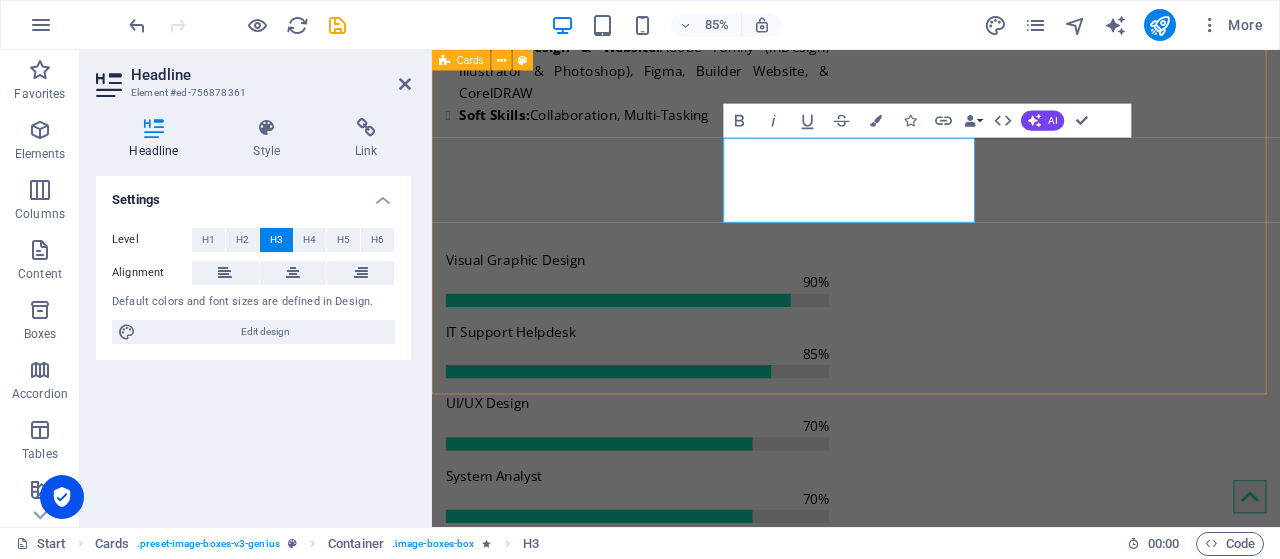 type 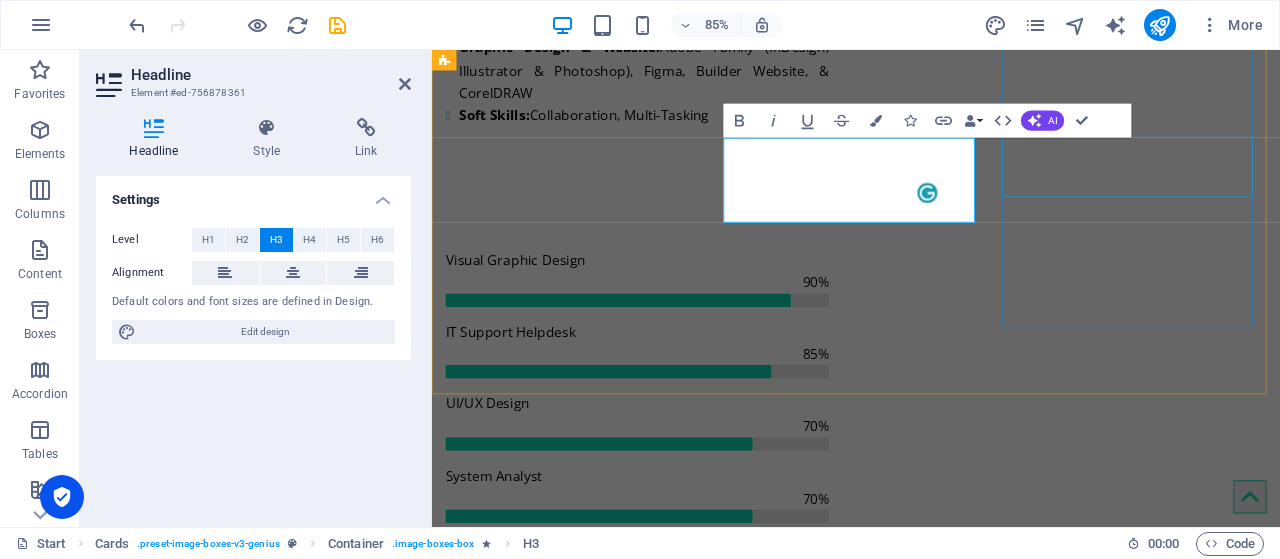 click on "[GEOGRAPHIC_DATA]" at bounding box center [598, 2652] 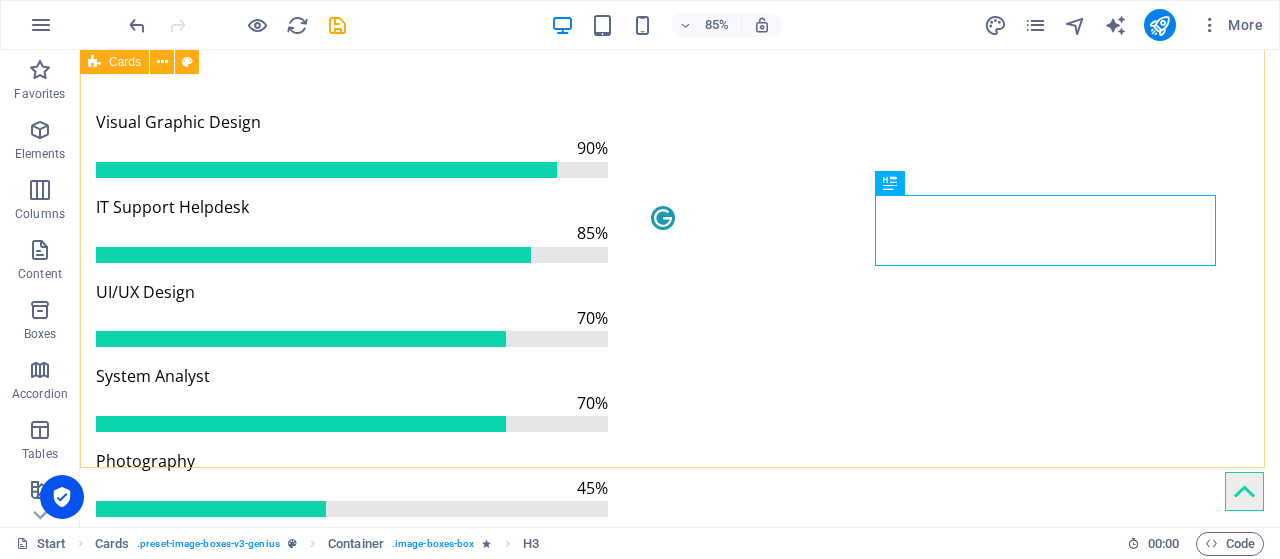 scroll, scrollTop: 2119, scrollLeft: 0, axis: vertical 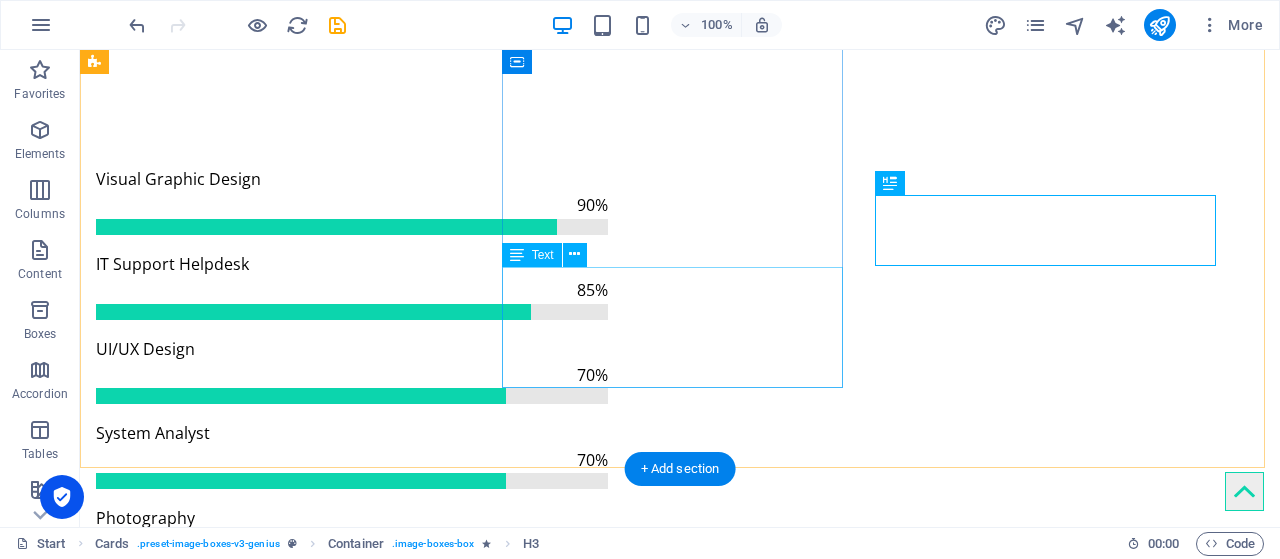 click on "[PERSON_NAME] specializes in the wholesale distribution of hardware equipment for both residential and commercial clients." at bounding box center [266, 2213] 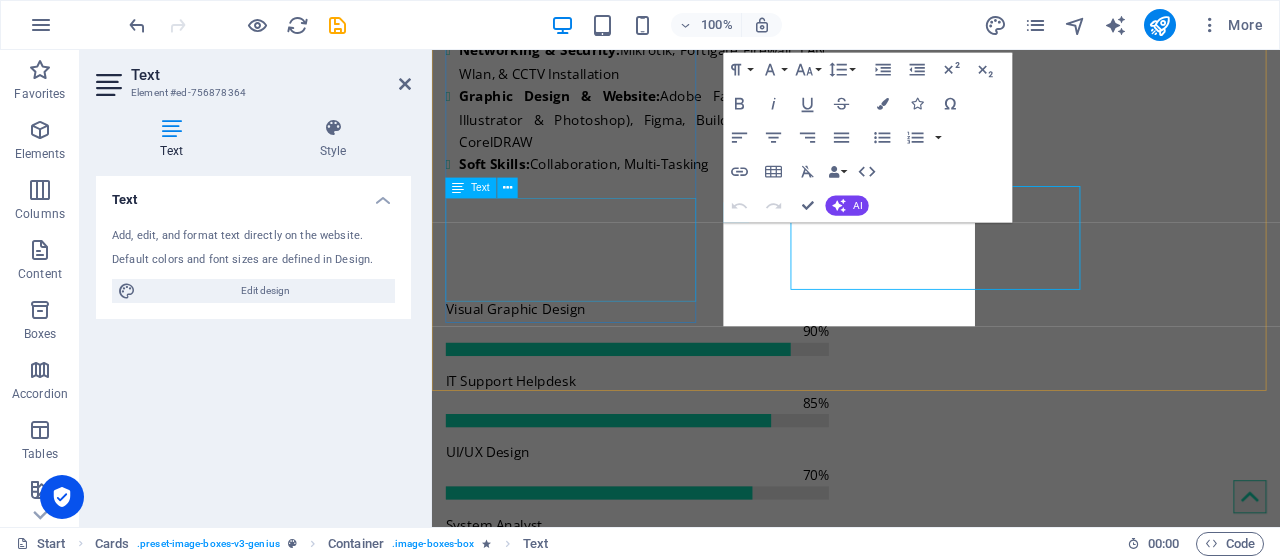 scroll, scrollTop: 2176, scrollLeft: 0, axis: vertical 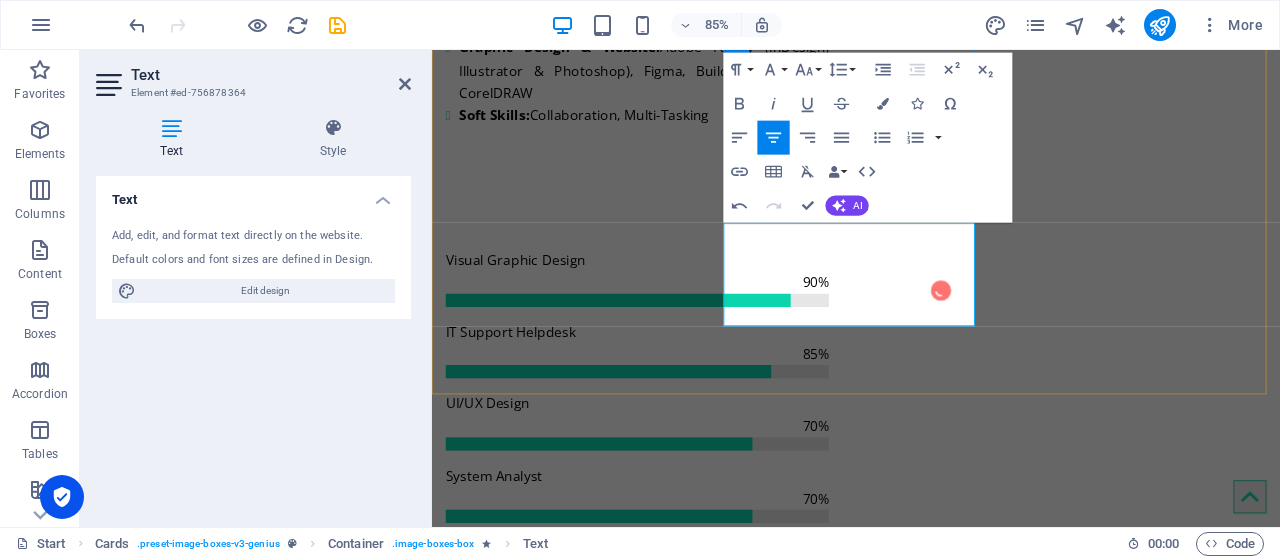drag, startPoint x: 798, startPoint y: 265, endPoint x: 1026, endPoint y: 374, distance: 252.71526 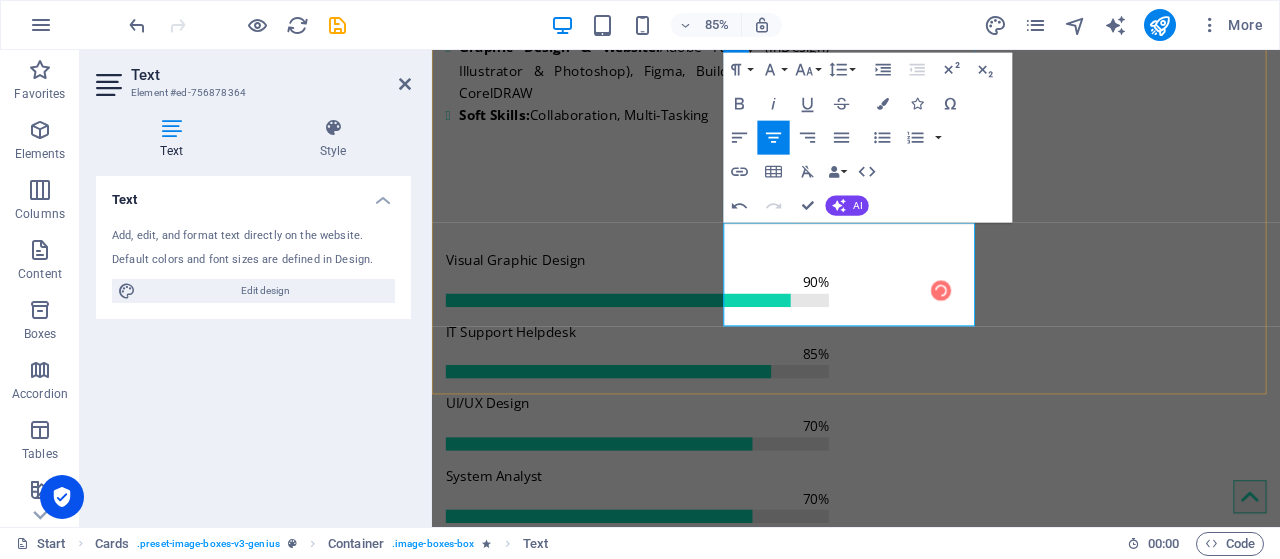 click on "[PERSON_NAME] specializes in the wholesale distribution of hardware equipment for both residential and commercial clients." at bounding box center [598, 2264] 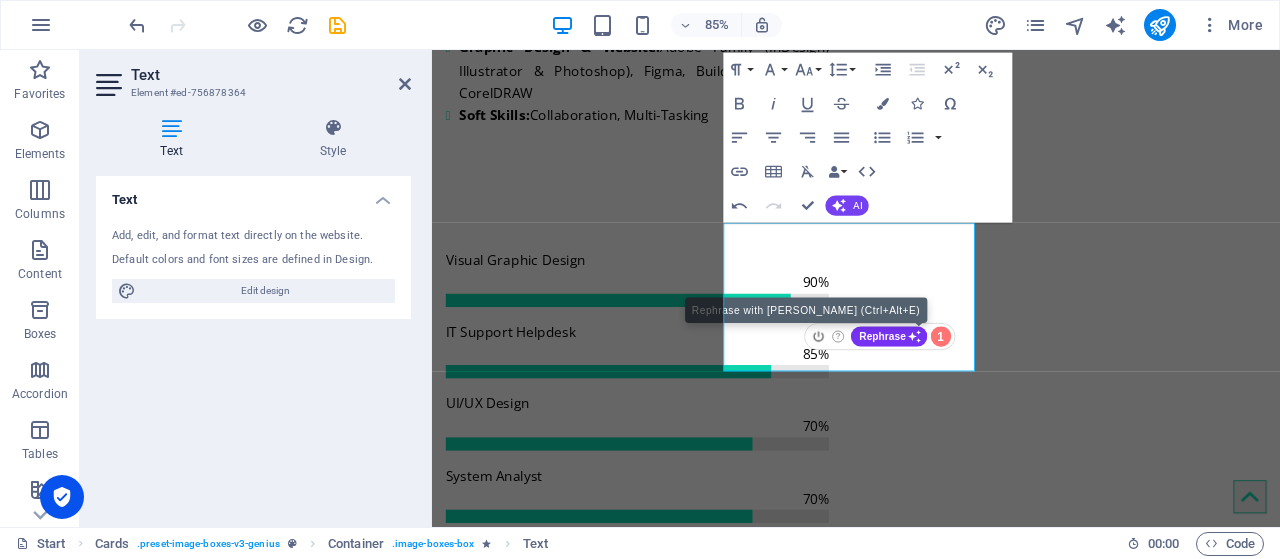 click on "Rephrase" at bounding box center [970, 387] 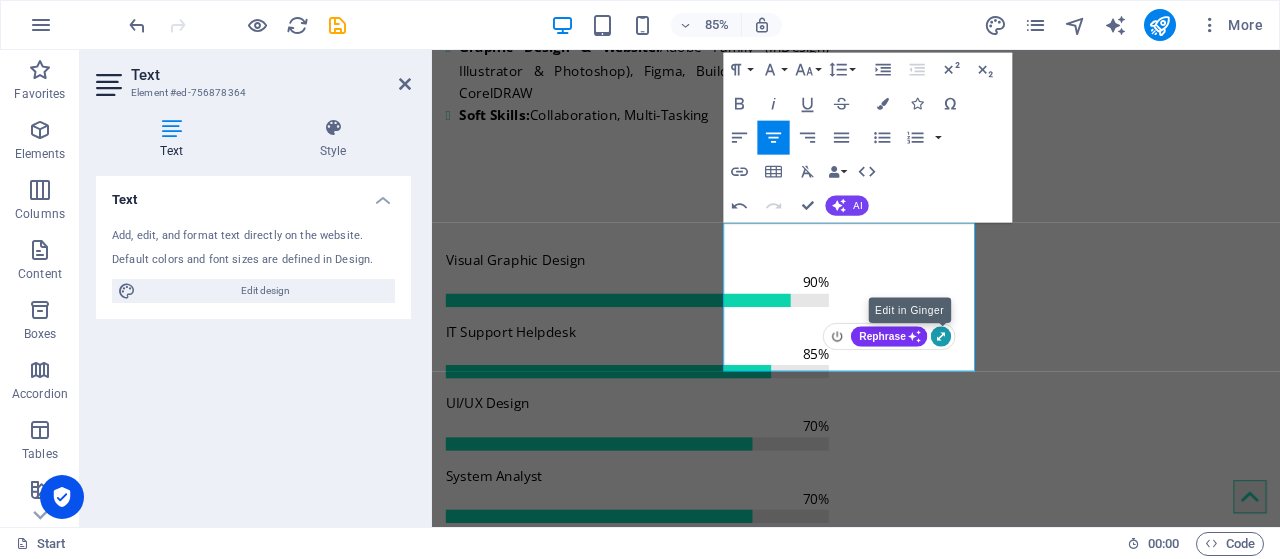 click on "0" at bounding box center (1031, 387) 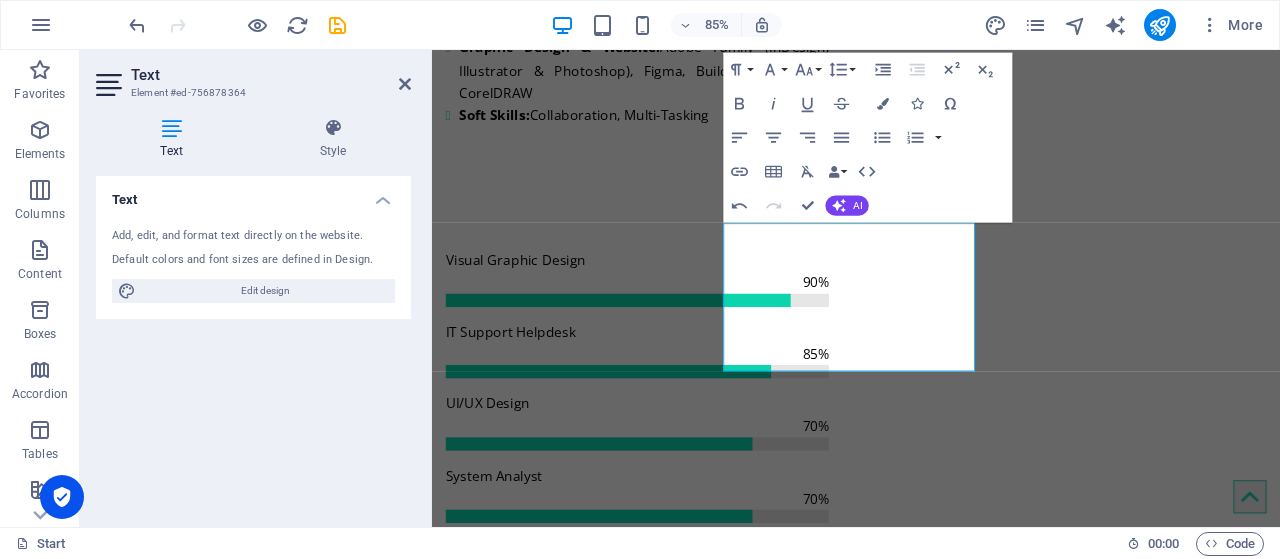 click at bounding box center (640, 77) 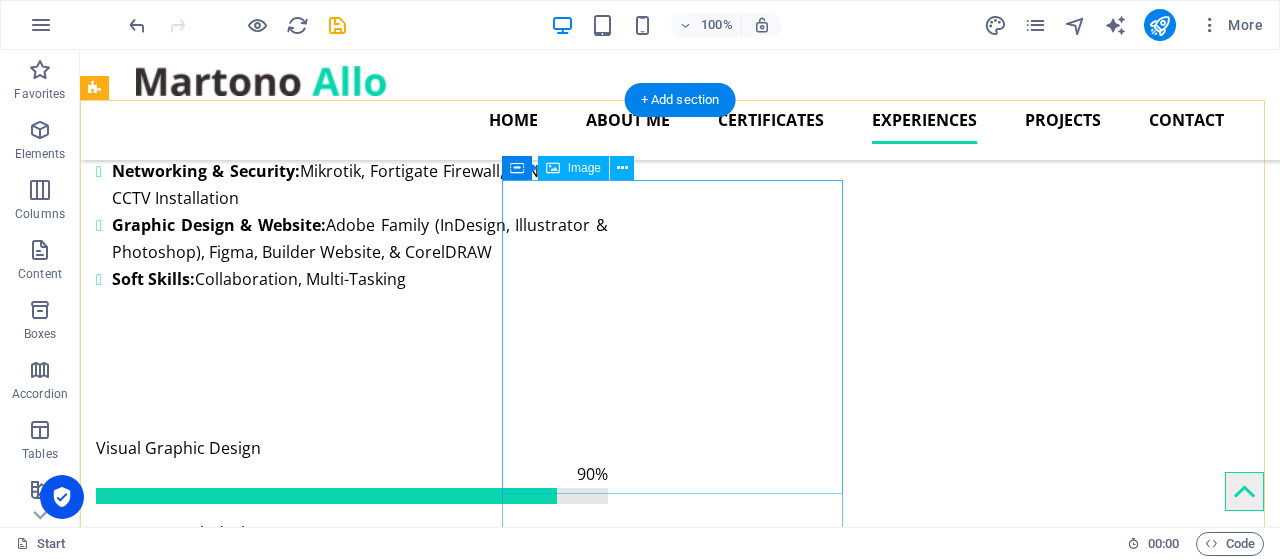 scroll, scrollTop: 1793, scrollLeft: 0, axis: vertical 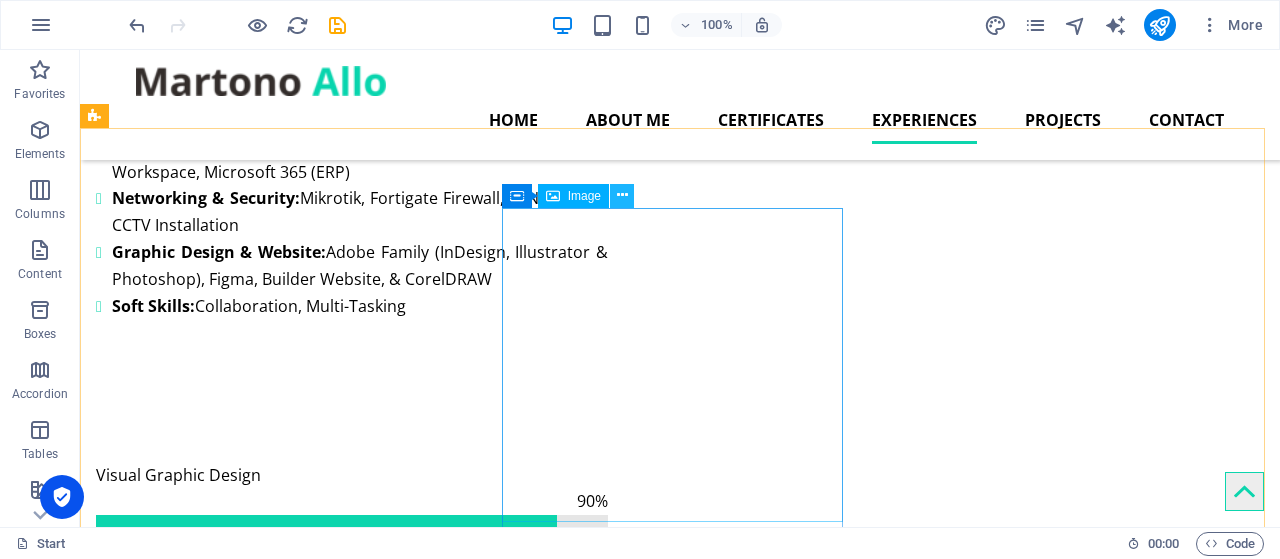 click at bounding box center (622, 195) 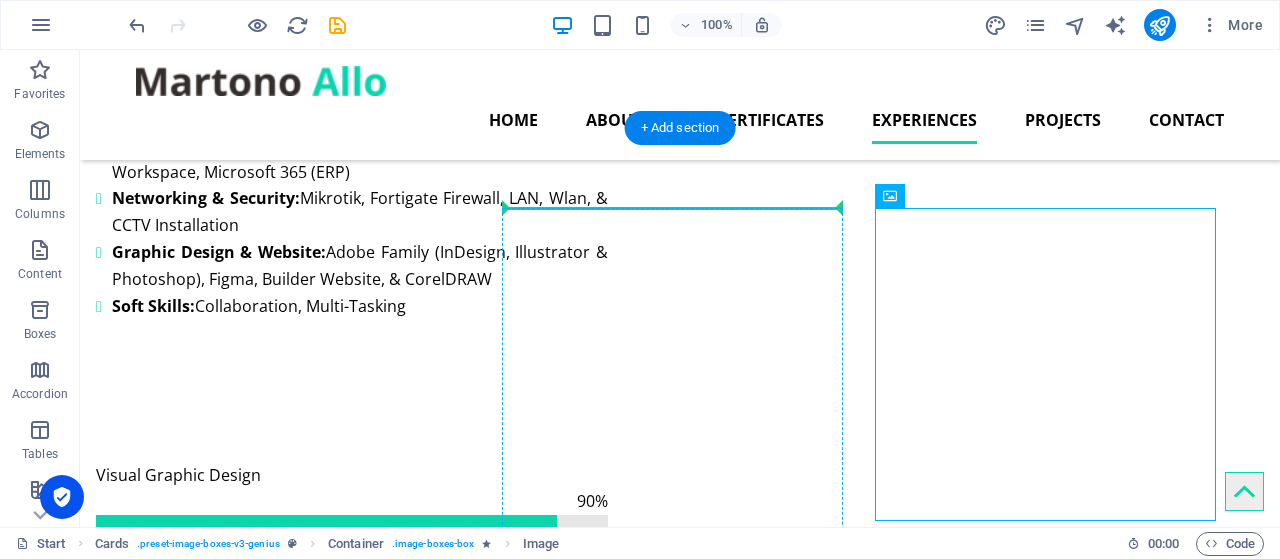 drag, startPoint x: 982, startPoint y: 238, endPoint x: 766, endPoint y: 261, distance: 217.22108 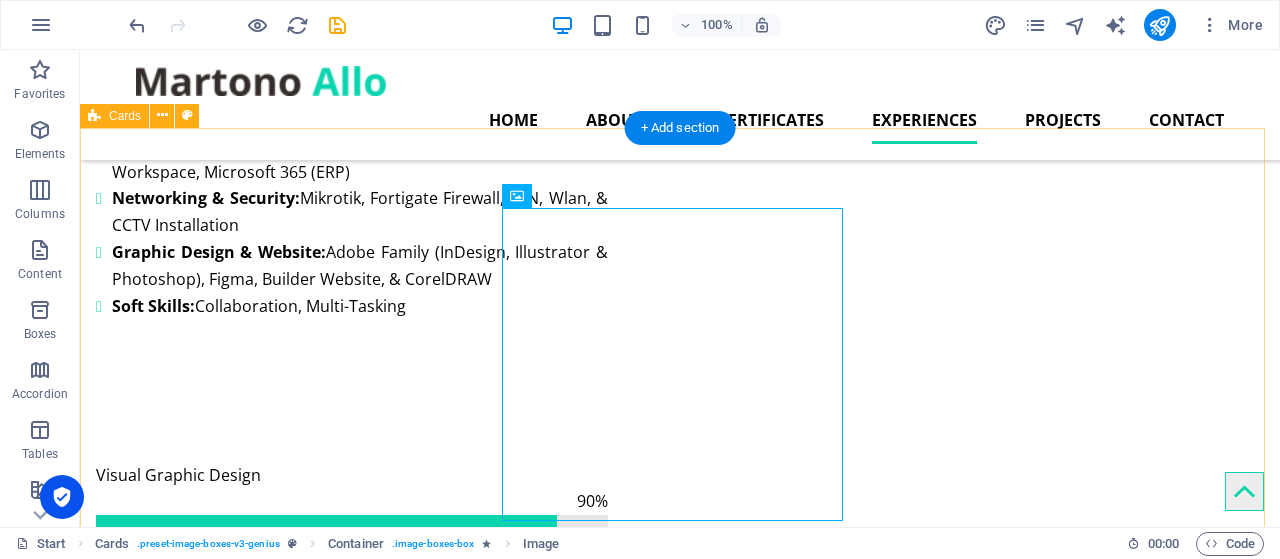 click on "J0E Green Pte Ltd [PERSON_NAME] is revolutionizing the construction industry by using recycled waste materials to achieve superior quality. Debindo Mega Promo Debindo Makassar is specialized in MICE activities, and serves clients across [GEOGRAPHIC_DATA] as a professional event organizer. [GEOGRAPHIC_DATA] is a cozy accommodation conveniently situated near [GEOGRAPHIC_DATA] and key attractions in [GEOGRAPHIC_DATA], [GEOGRAPHIC_DATA]." at bounding box center [680, 2336] 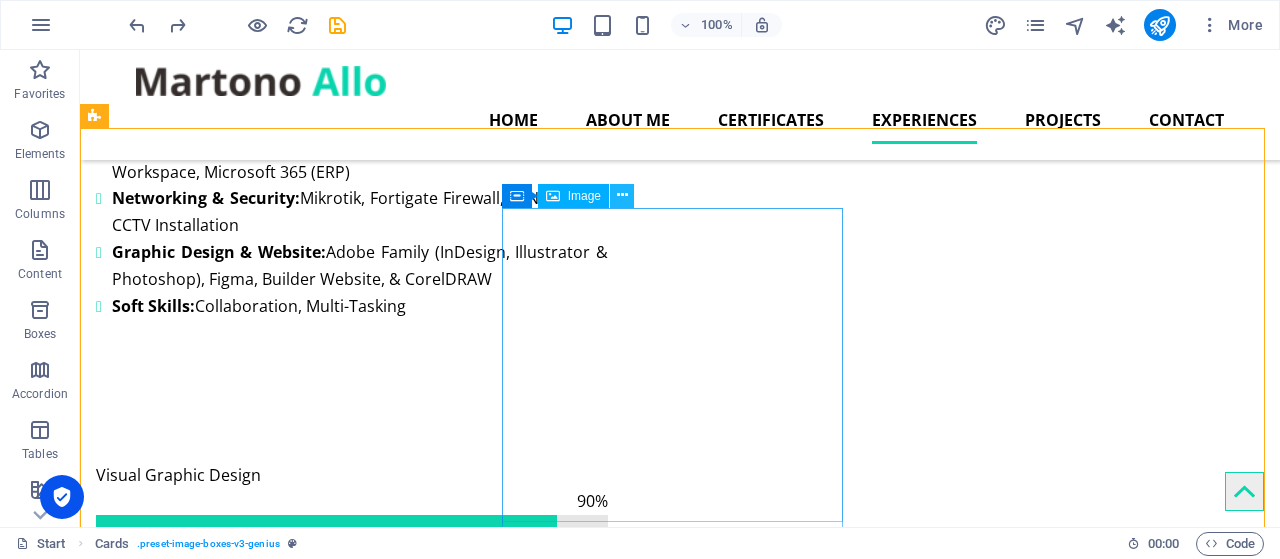 click at bounding box center [622, 195] 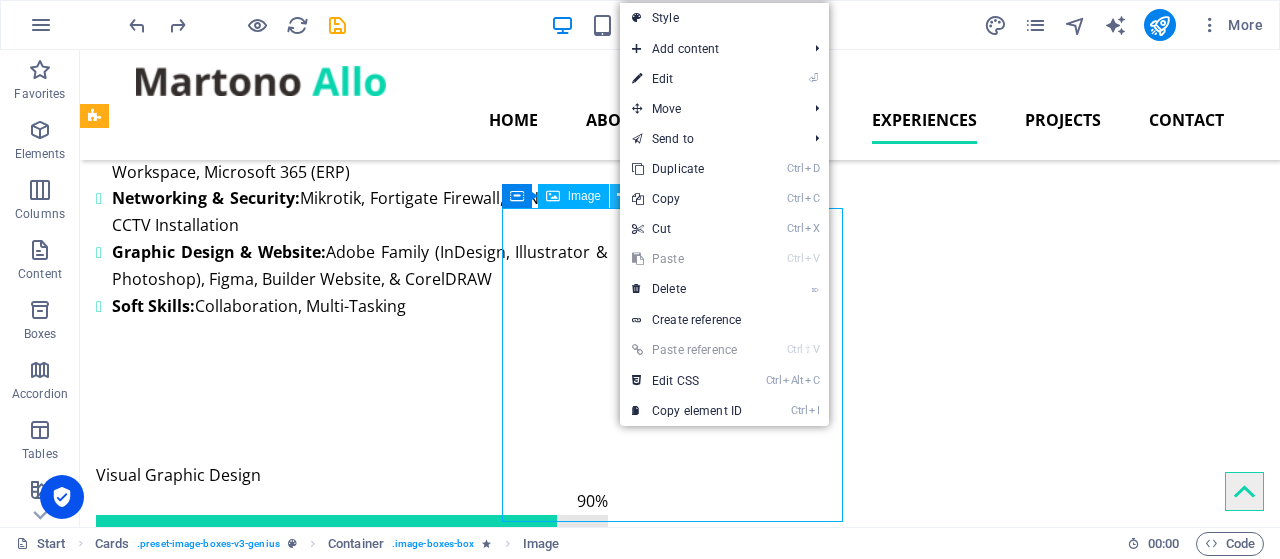 click at bounding box center [622, 195] 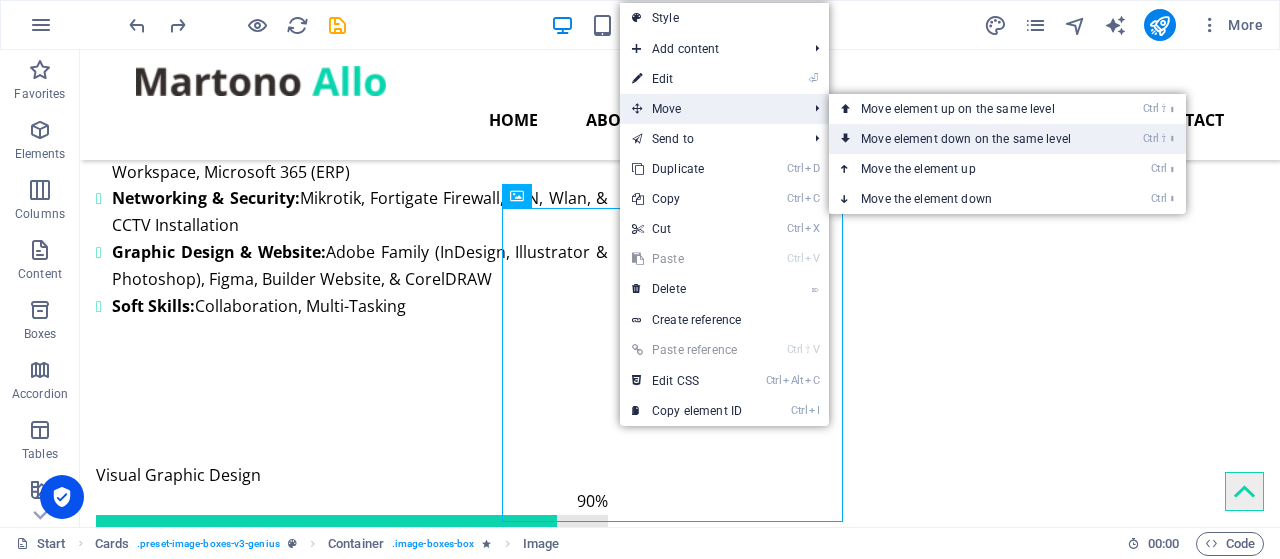 click on "Ctrl ⇧ ⬇  Move element down on the same level" at bounding box center [970, 139] 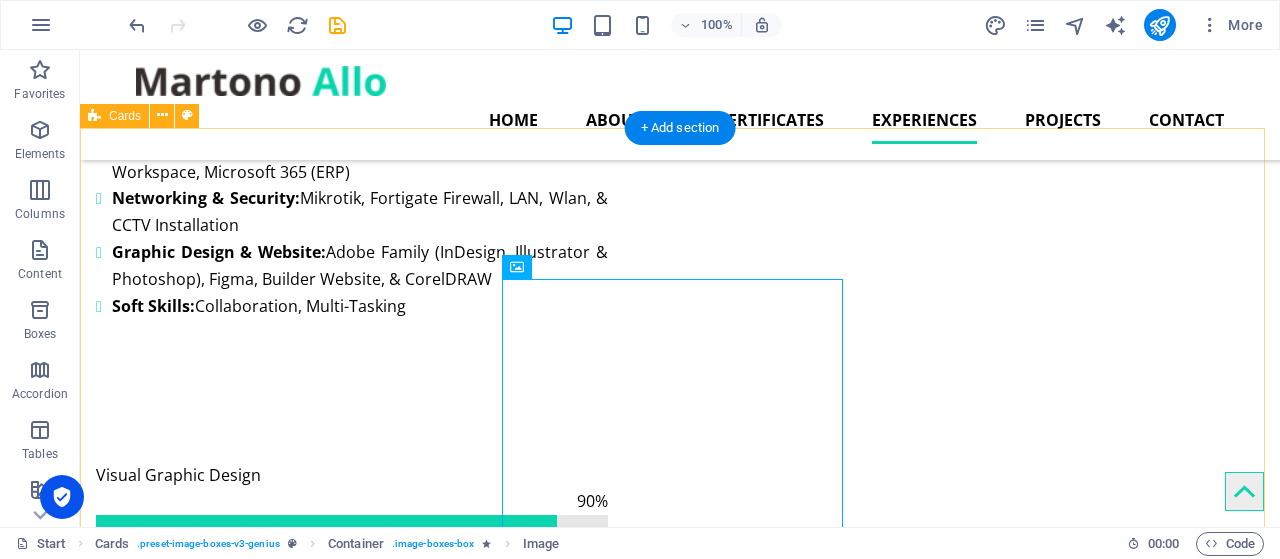 click on "J0E Green Pte Ltd [PERSON_NAME] is revolutionizing the construction industry by using recycled waste materials to achieve superior quality. Debindo Mega Promo Debindo Makassar is specialized in MICE activities, and serves clients across [GEOGRAPHIC_DATA] as a professional event organizer. [GEOGRAPHIC_DATA] is a cozy accommodation conveniently situated near [GEOGRAPHIC_DATA] and key attractions in [GEOGRAPHIC_DATA], [GEOGRAPHIC_DATA]." at bounding box center [680, 2336] 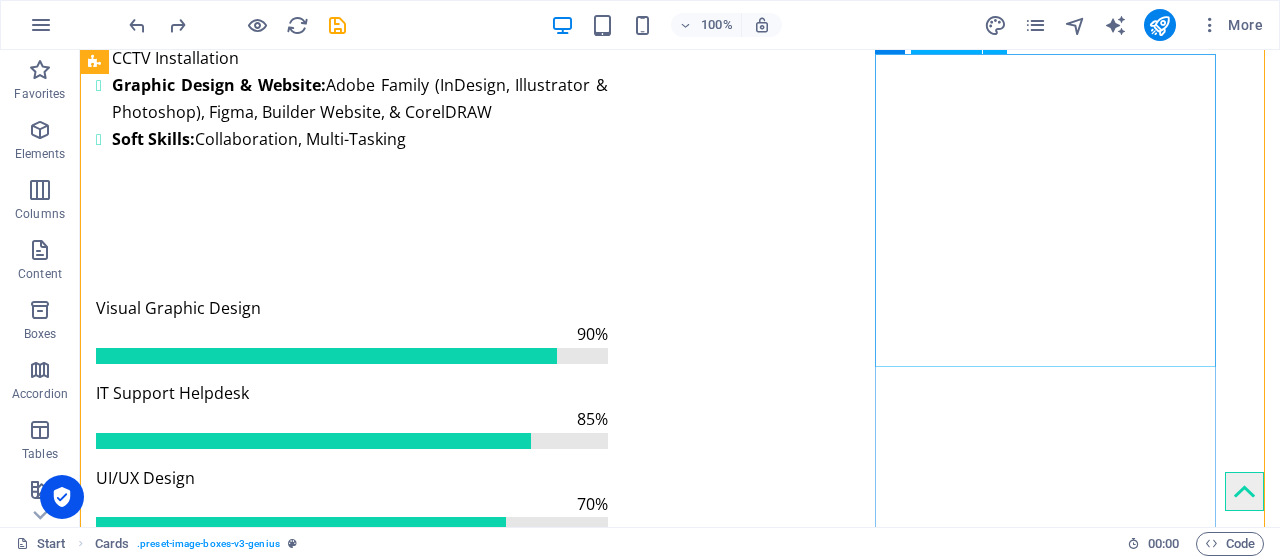 scroll, scrollTop: 1996, scrollLeft: 0, axis: vertical 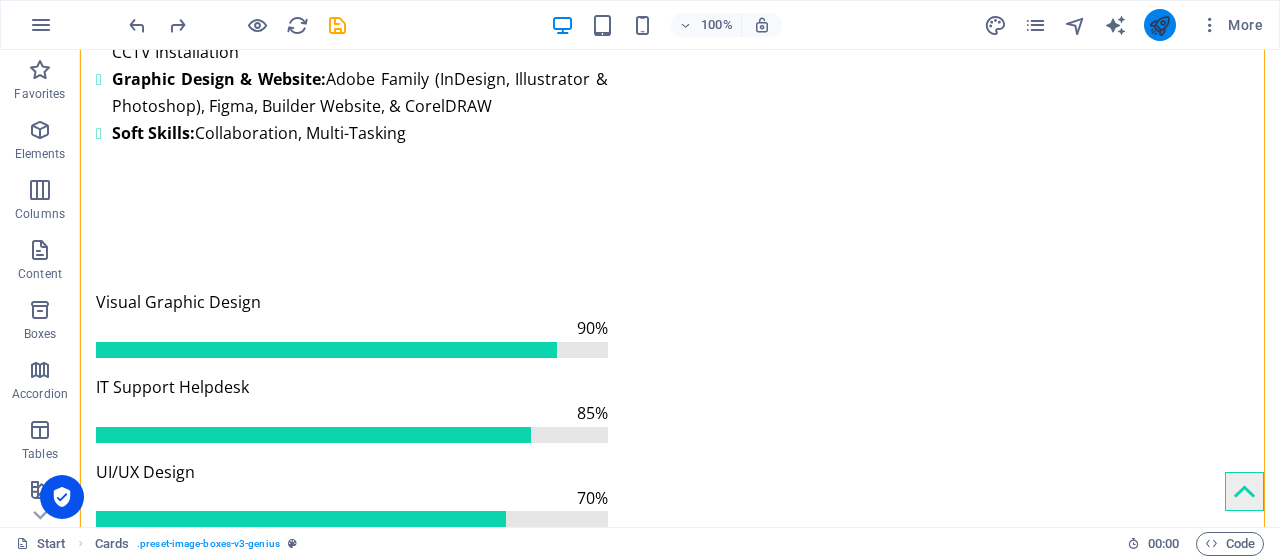 click at bounding box center [1160, 25] 